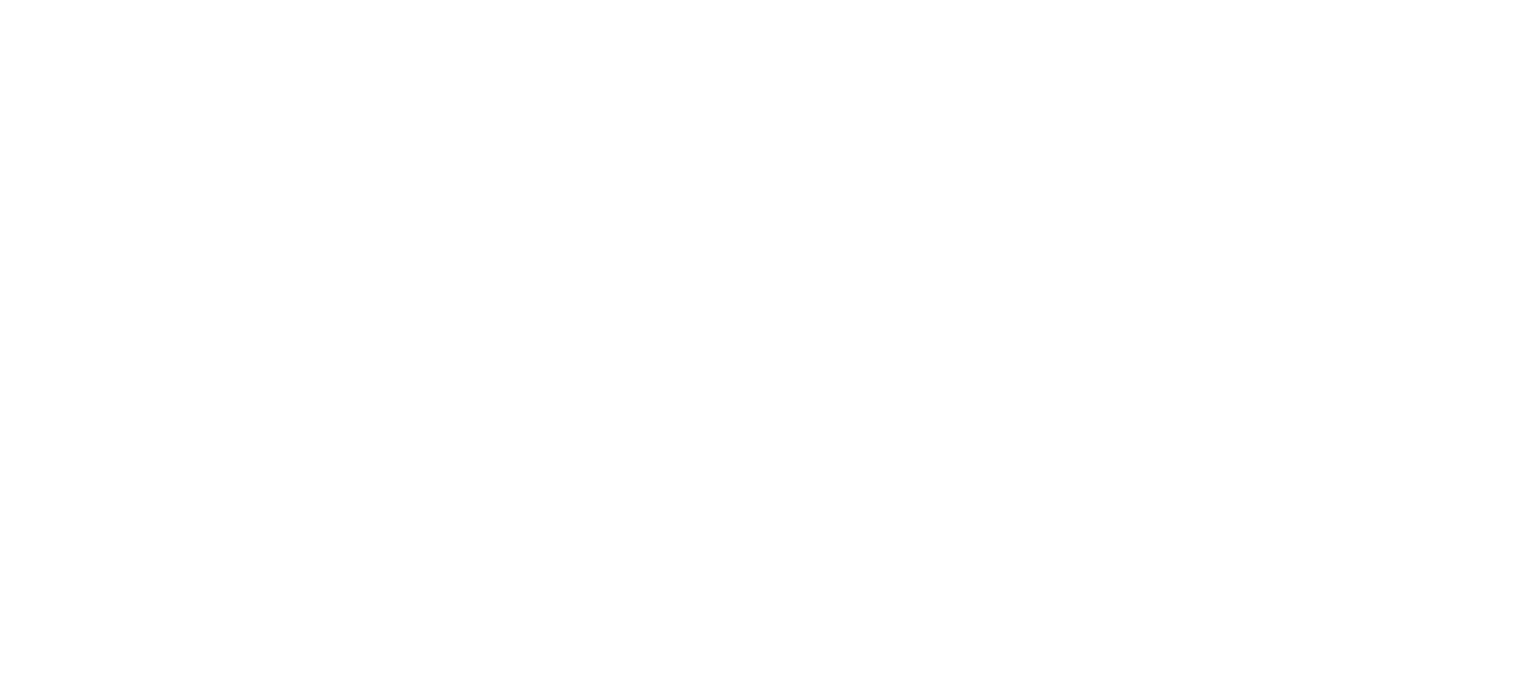scroll, scrollTop: 0, scrollLeft: 0, axis: both 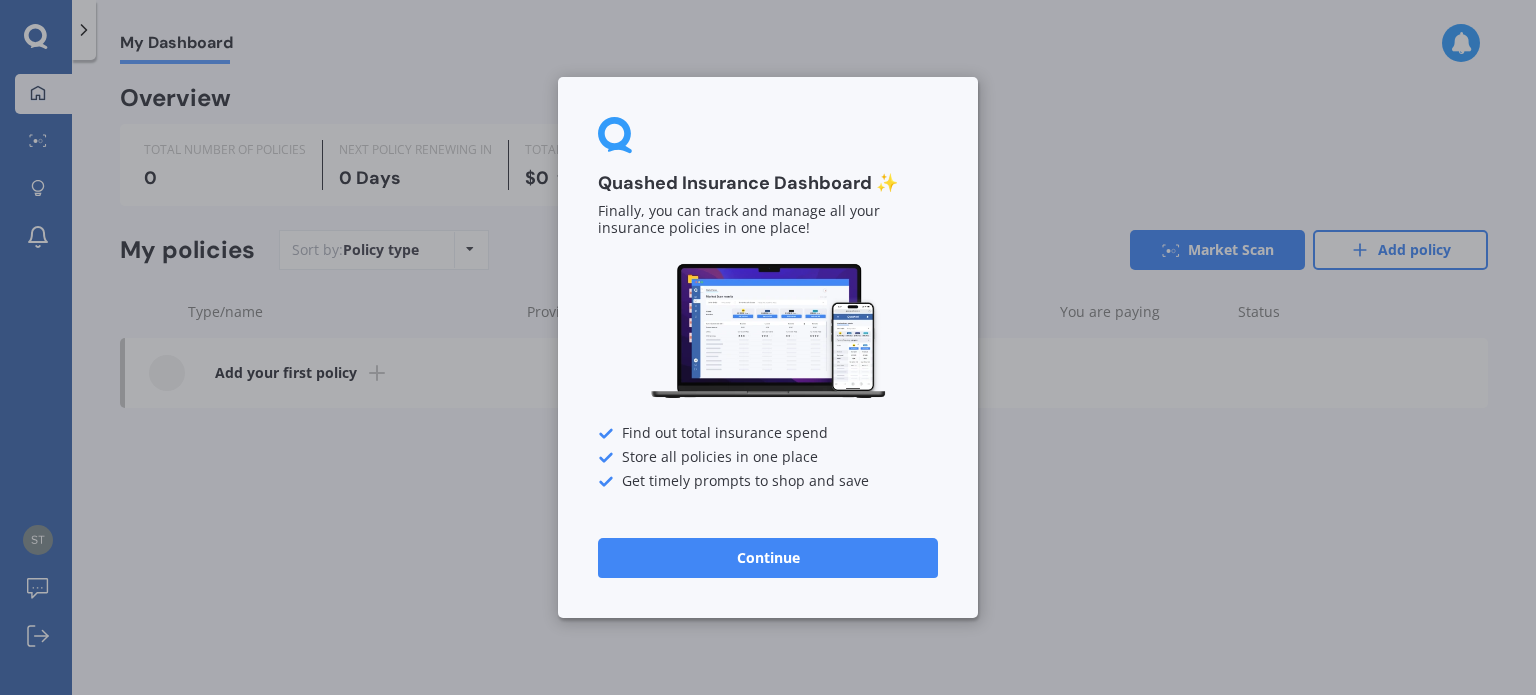click on "Continue" at bounding box center [768, 558] 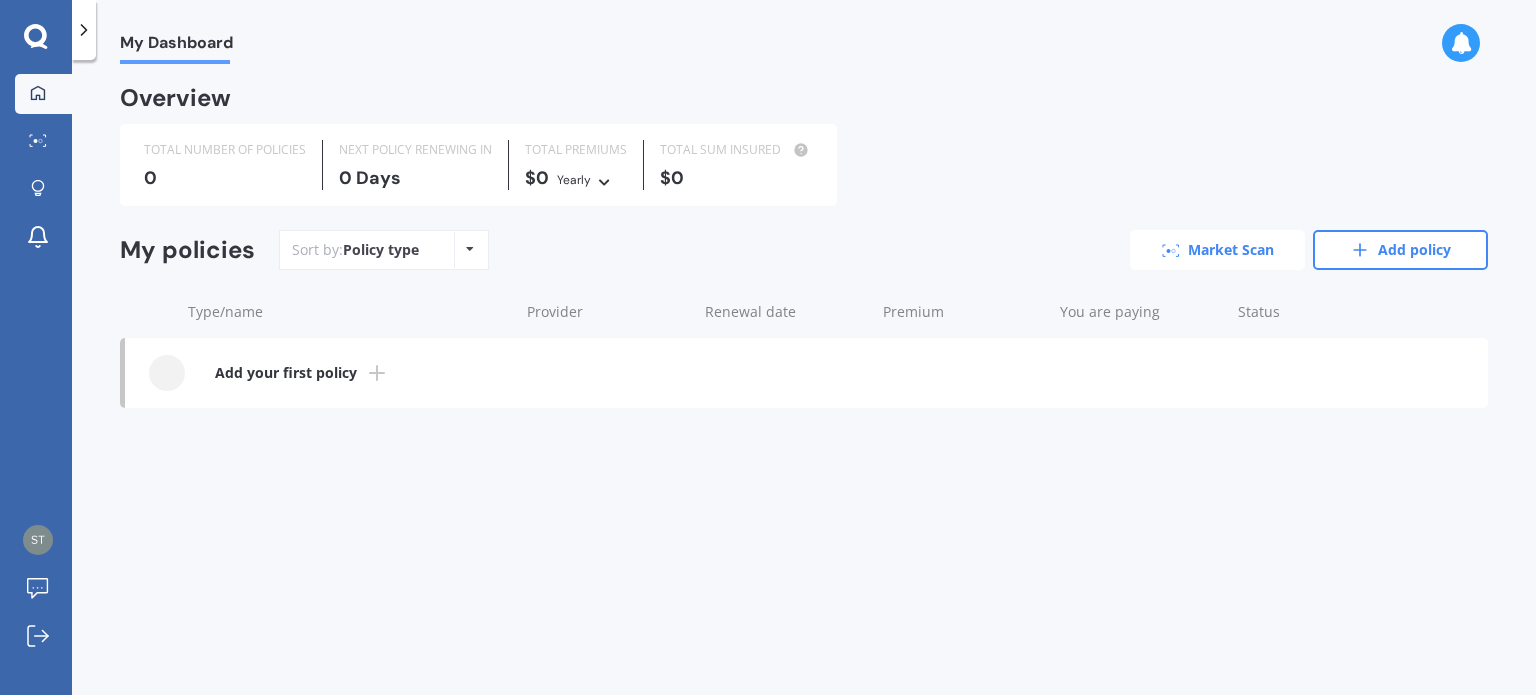 click on "Market Scan" at bounding box center (1217, 250) 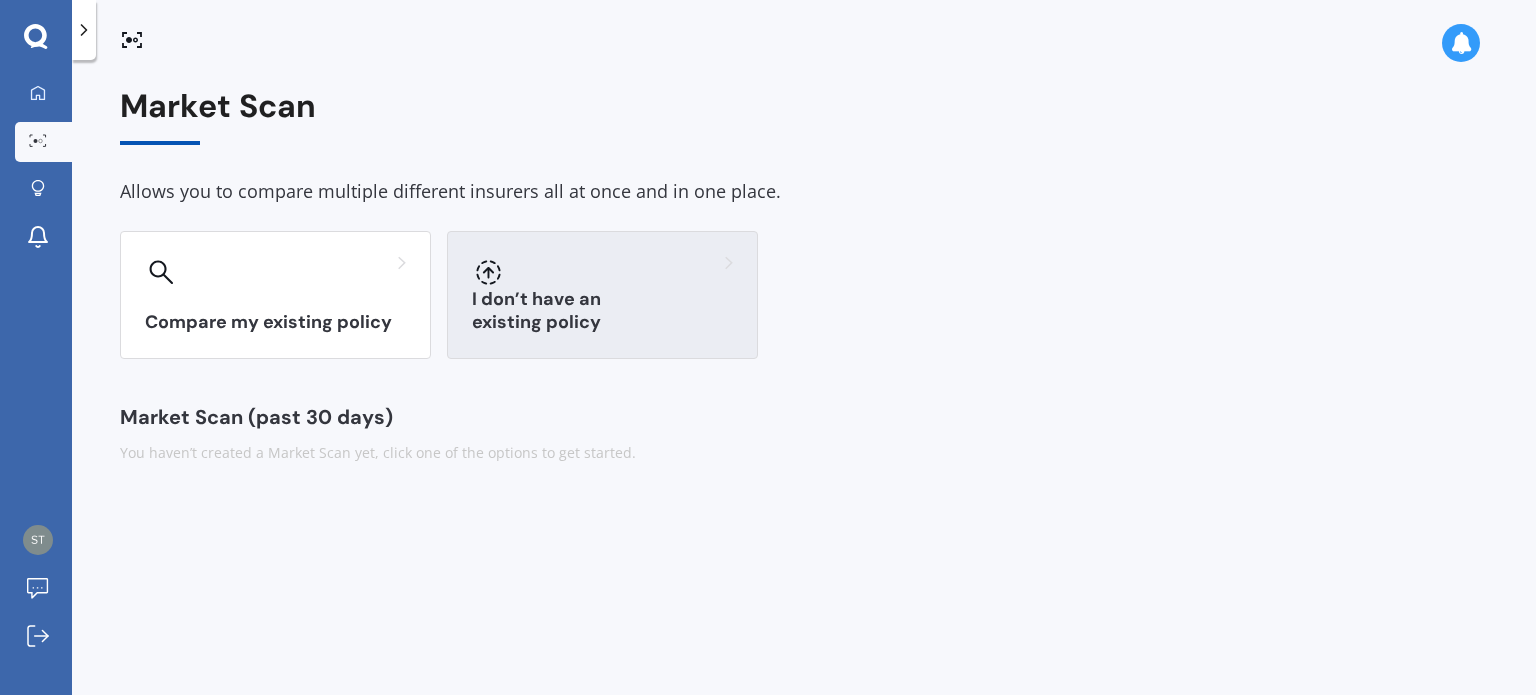 click on "I don’t have an existing policy" at bounding box center [275, 322] 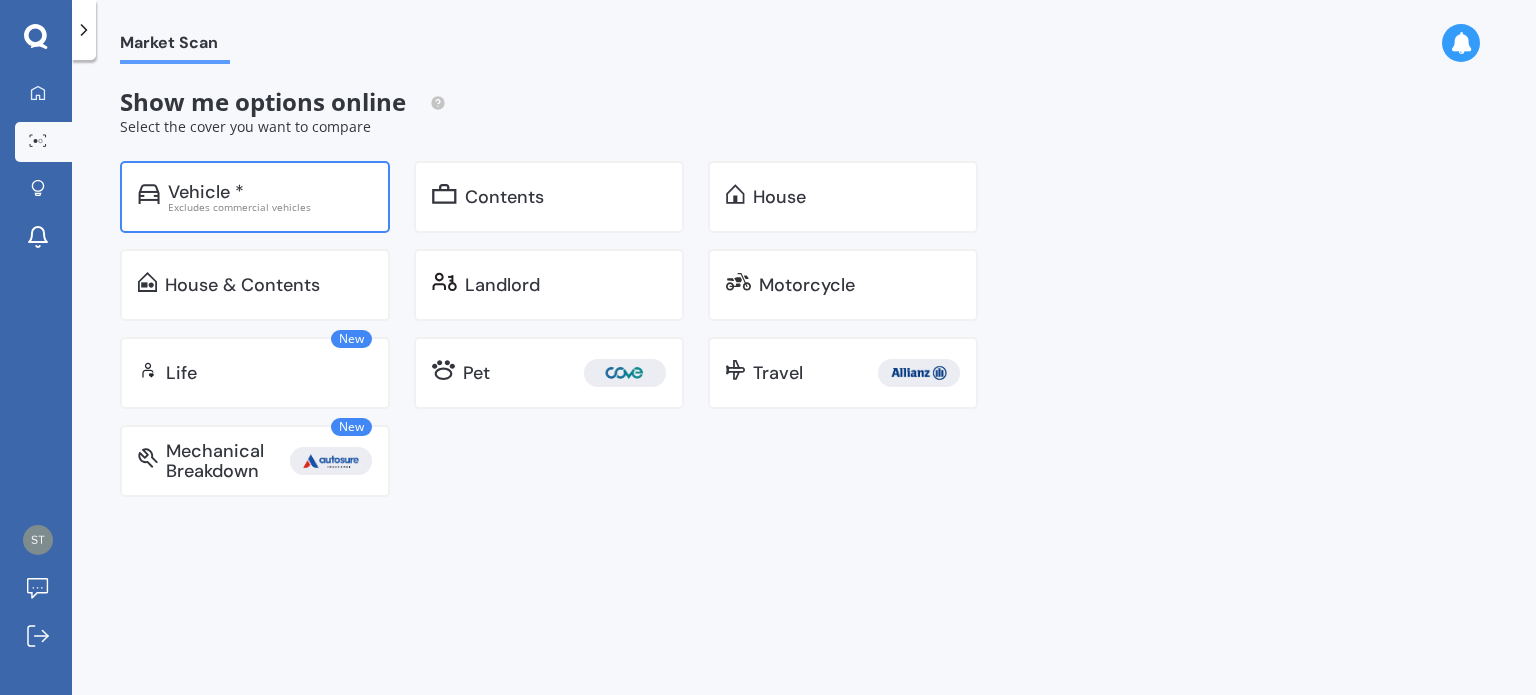 click on "Vehicle *" at bounding box center (206, 192) 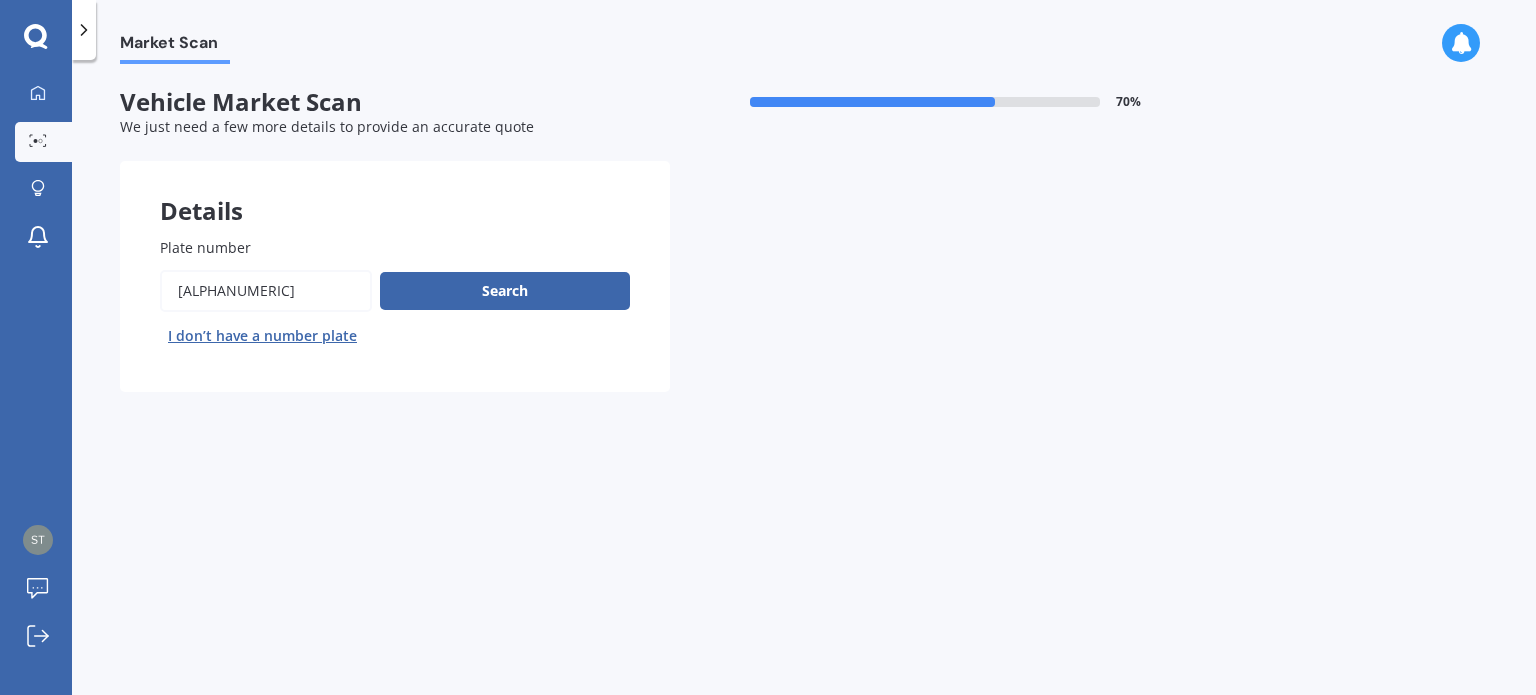 click on "Plate number" at bounding box center [266, 291] 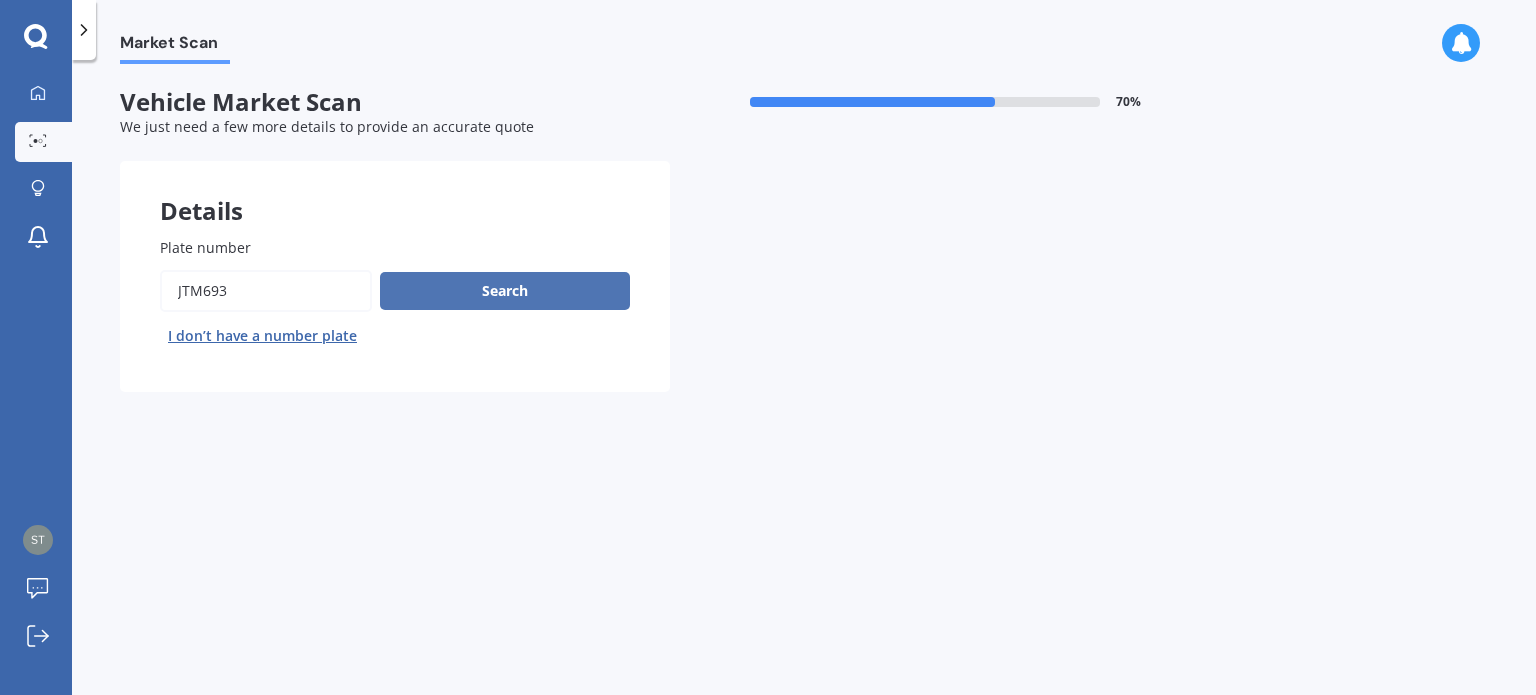 type on "JTM693" 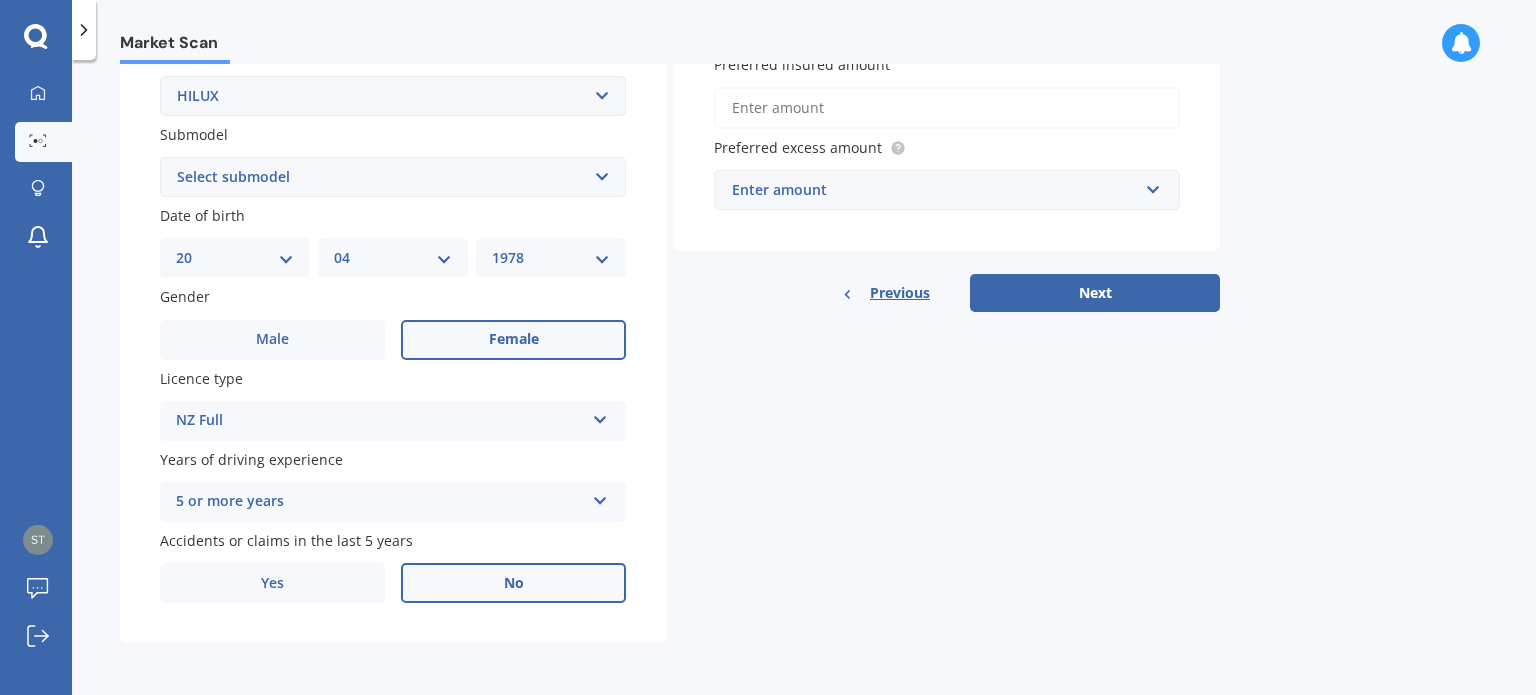 scroll, scrollTop: 0, scrollLeft: 0, axis: both 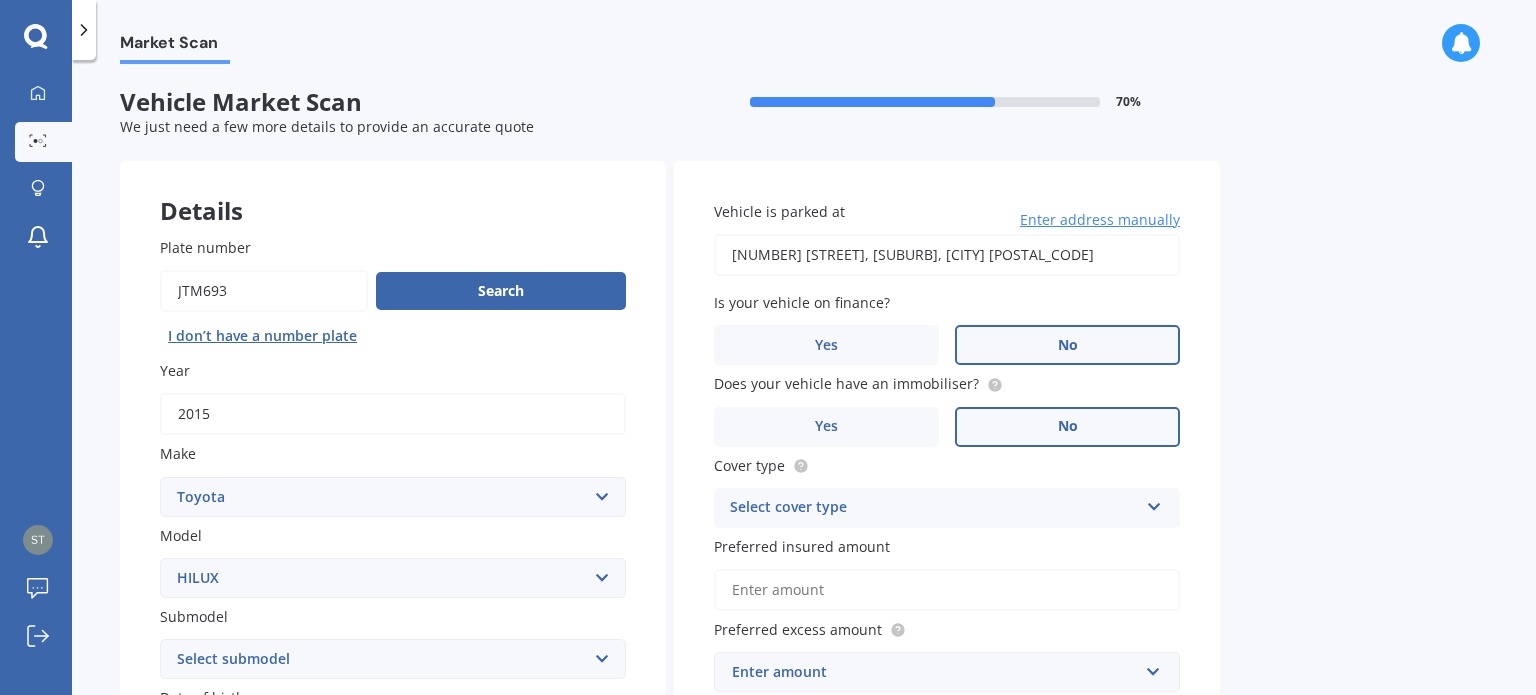 click on "Enter address manually" at bounding box center (1100, 220) 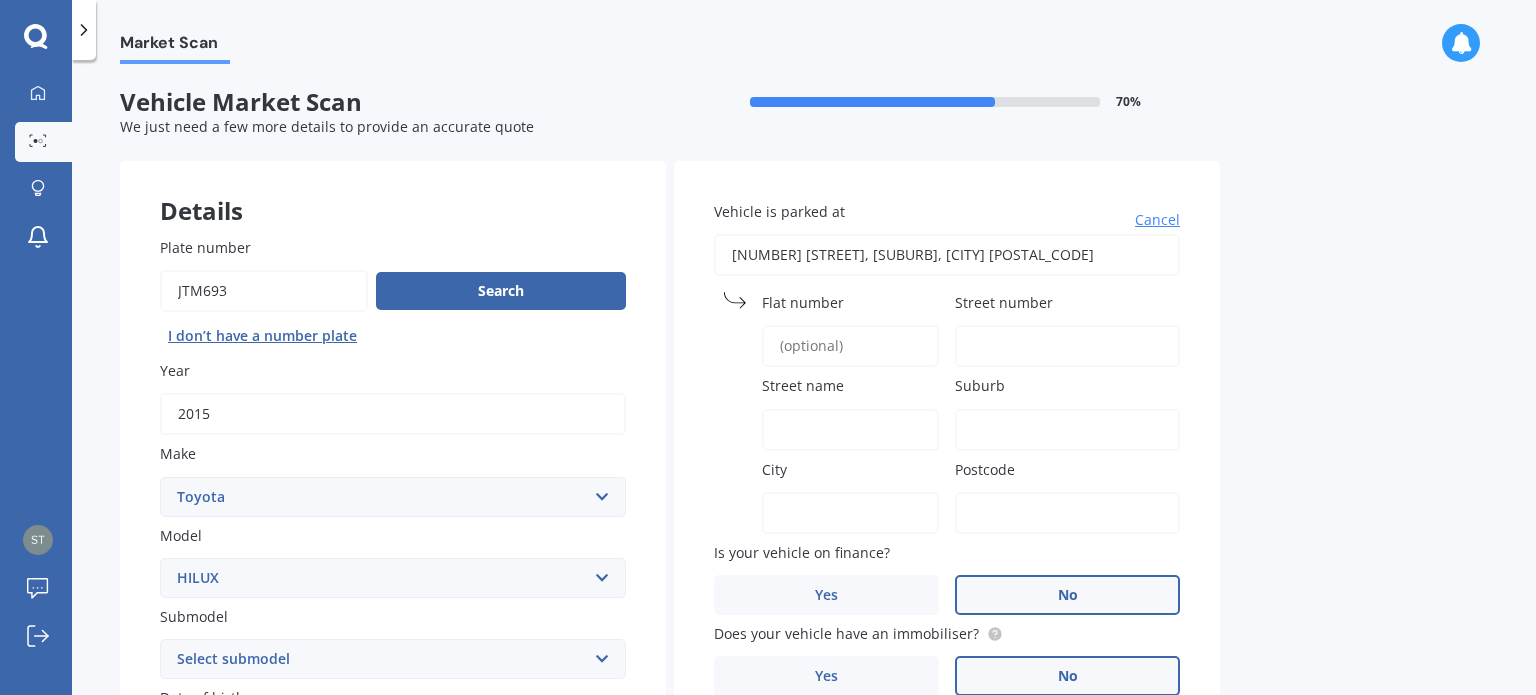 drag, startPoint x: 1054, startPoint y: 257, endPoint x: 95, endPoint y: 115, distance: 969.45605 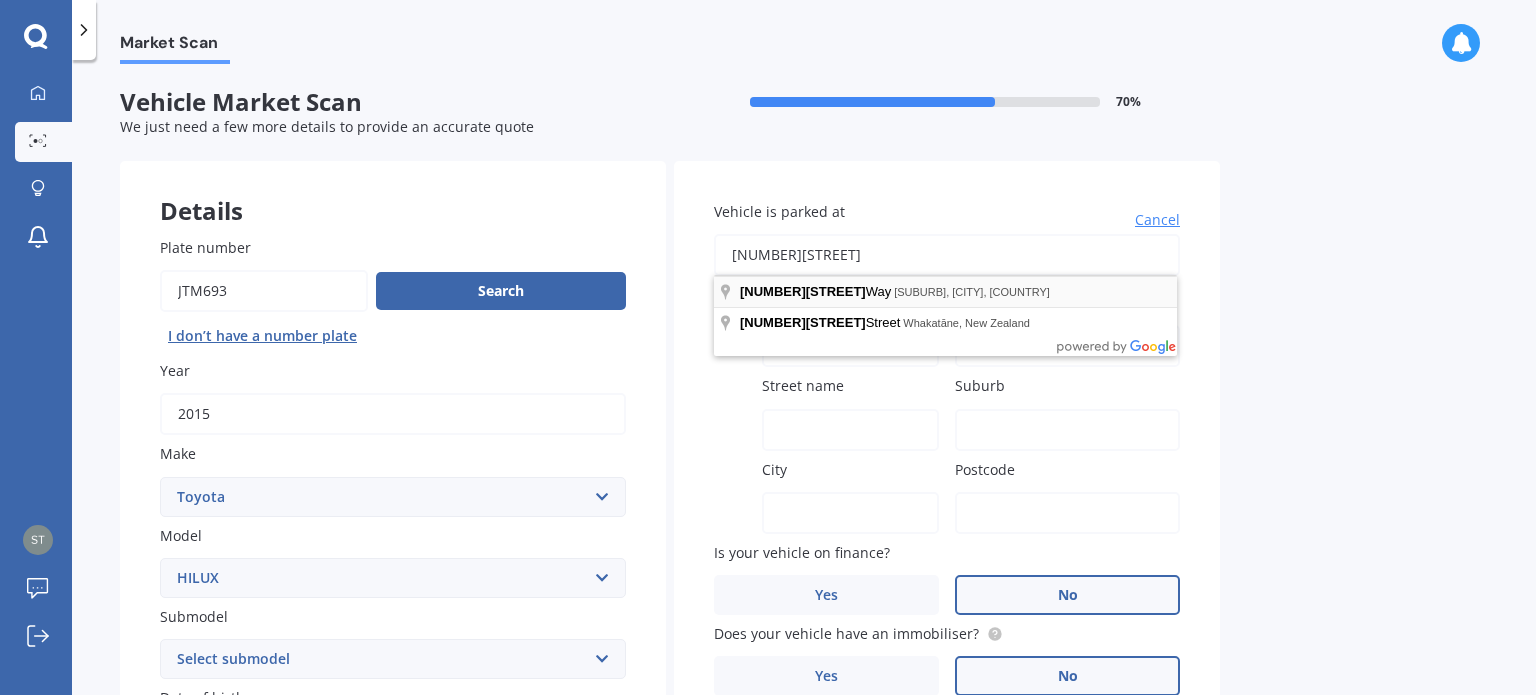 type on "[NUMBER][STREET]" 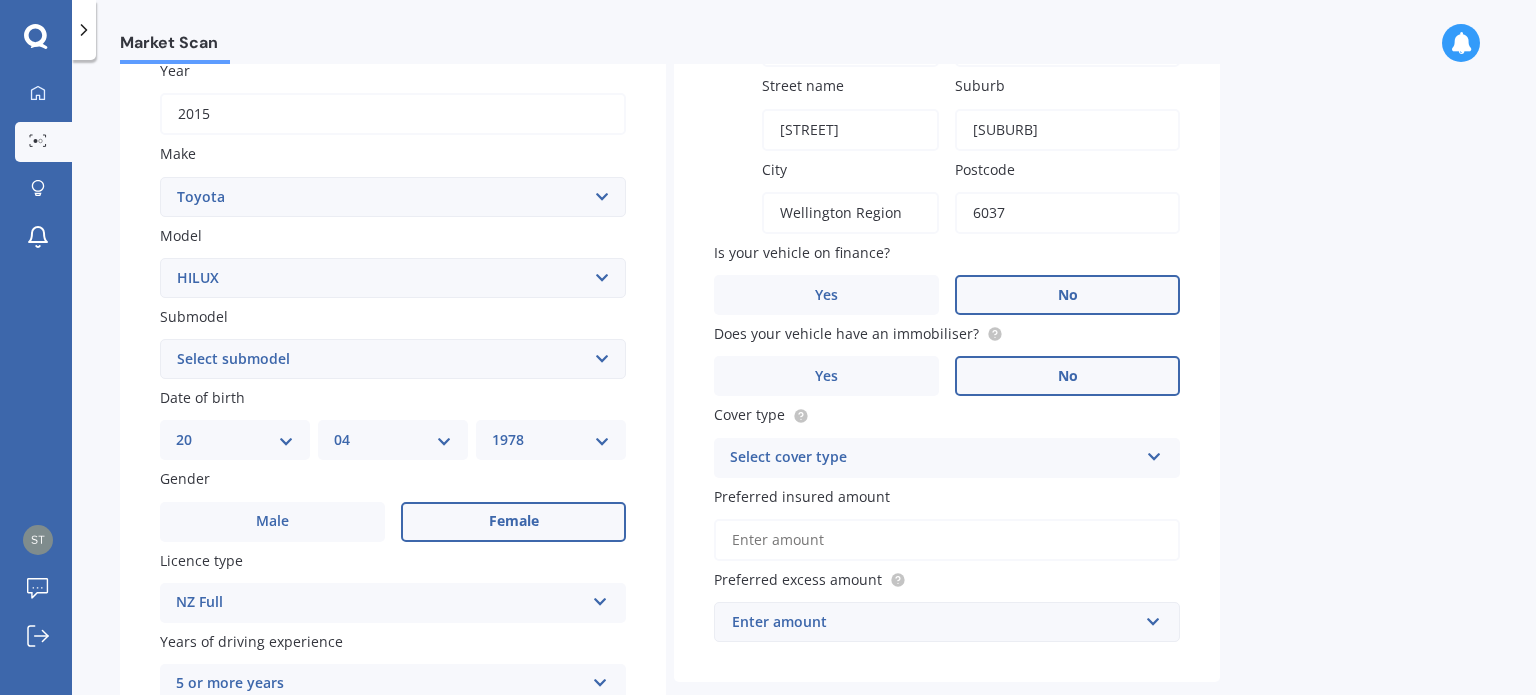scroll, scrollTop: 400, scrollLeft: 0, axis: vertical 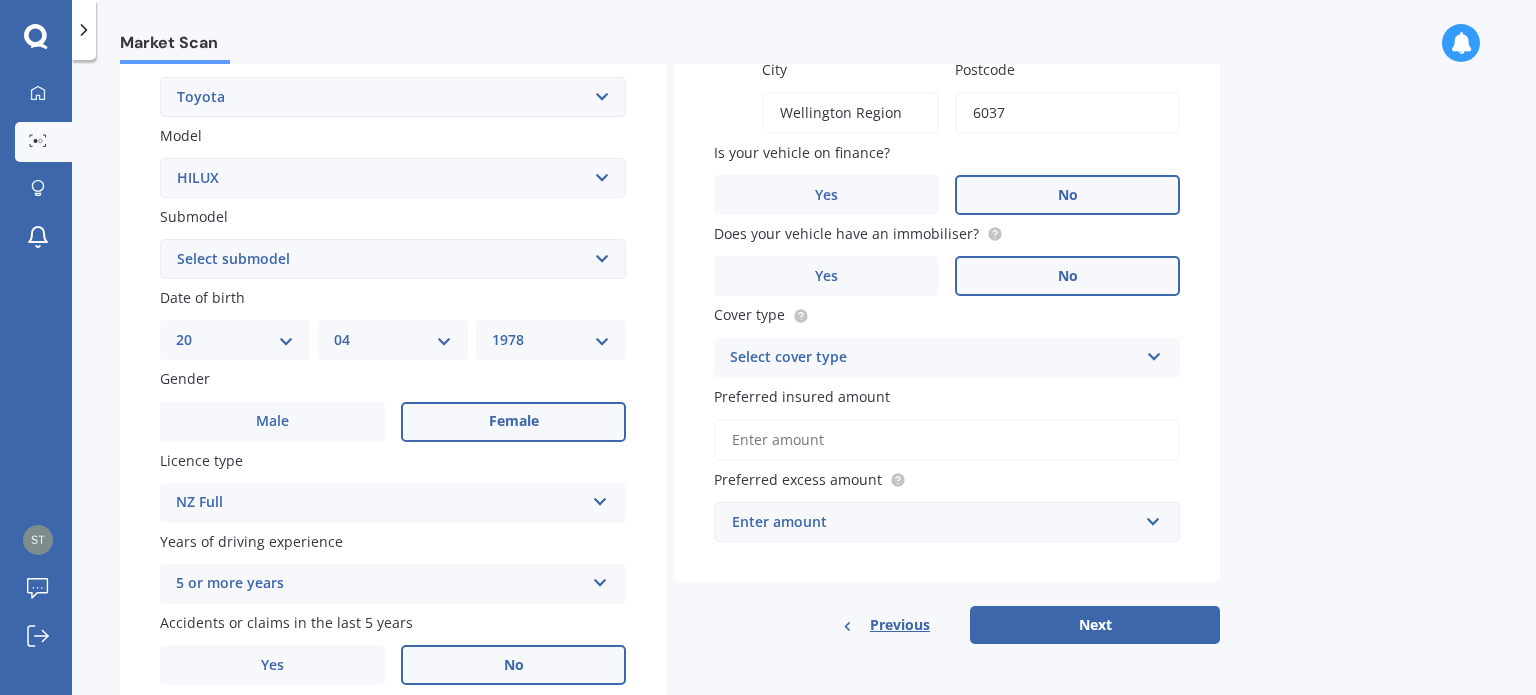 click on "Select cover type" at bounding box center (934, 358) 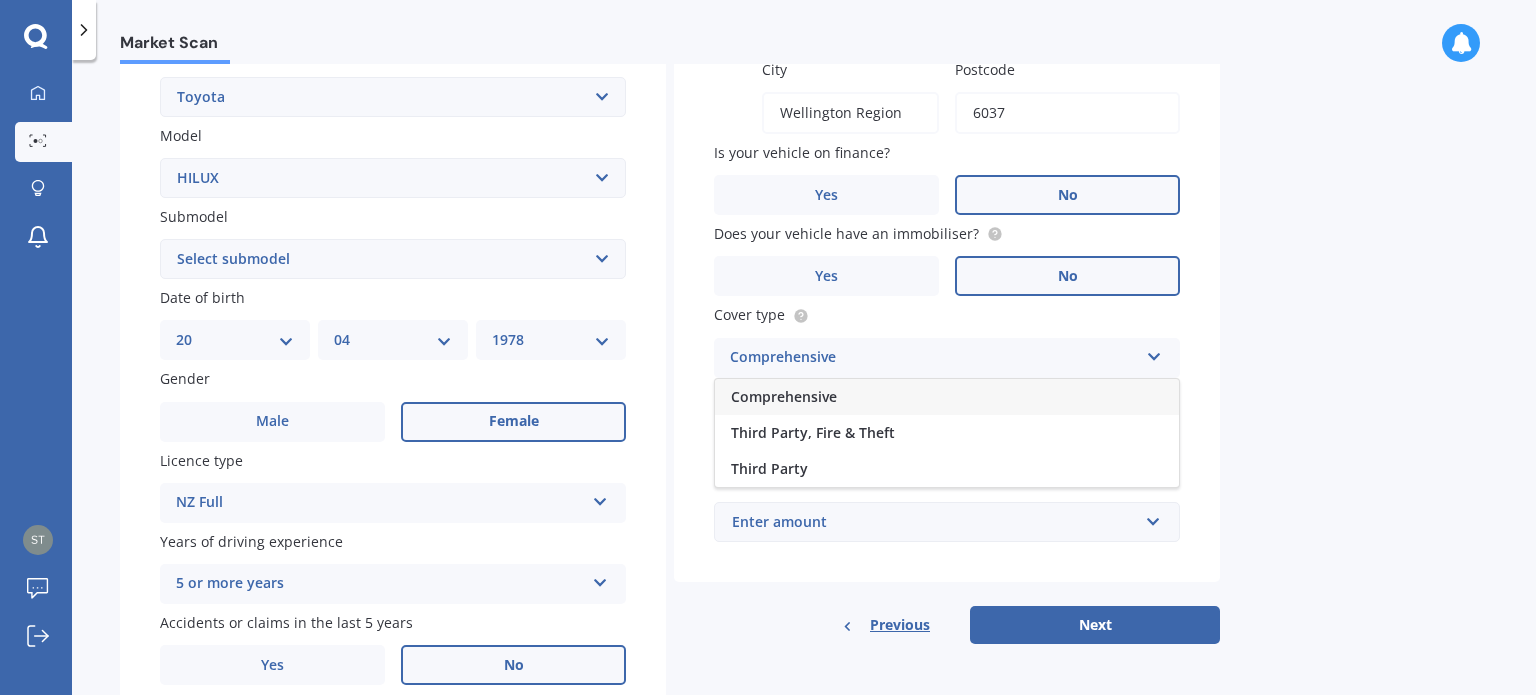 click on "Comprehensive" at bounding box center (784, 396) 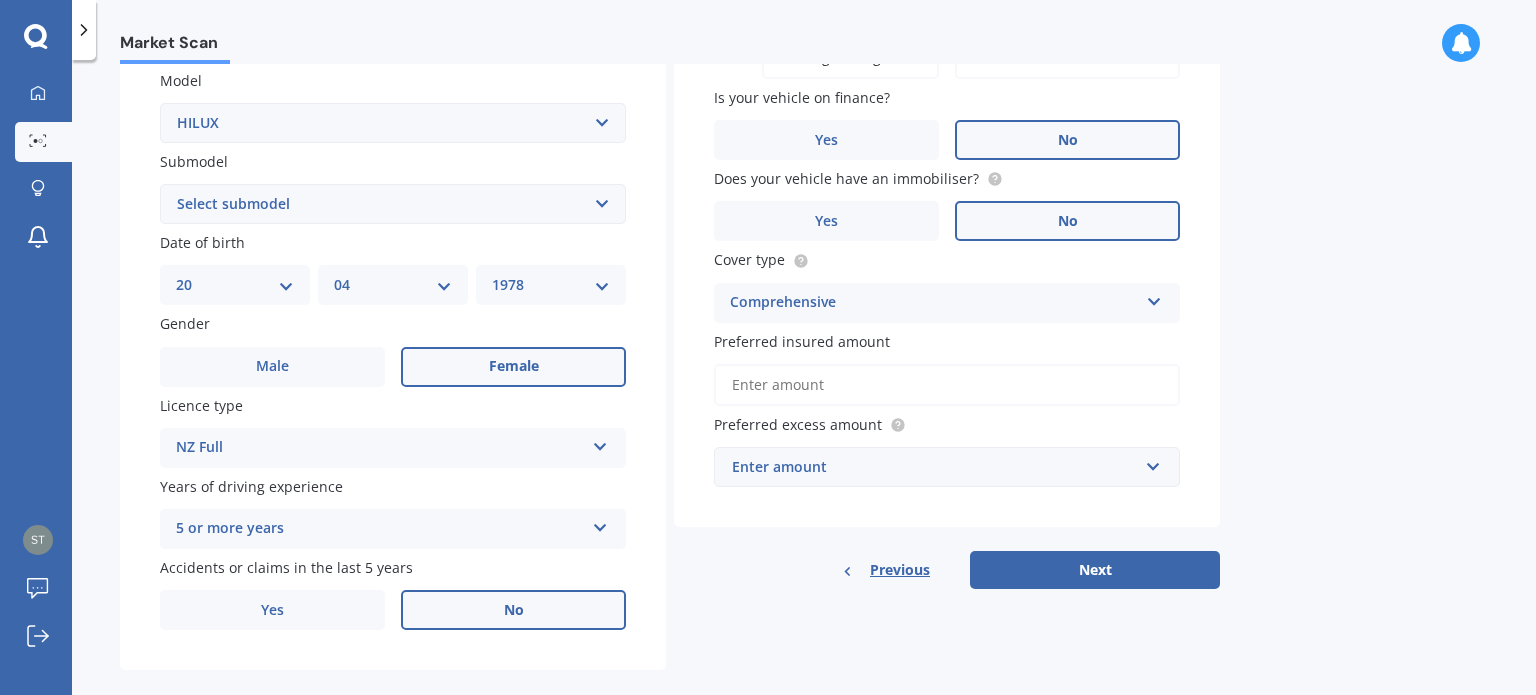 scroll, scrollTop: 482, scrollLeft: 0, axis: vertical 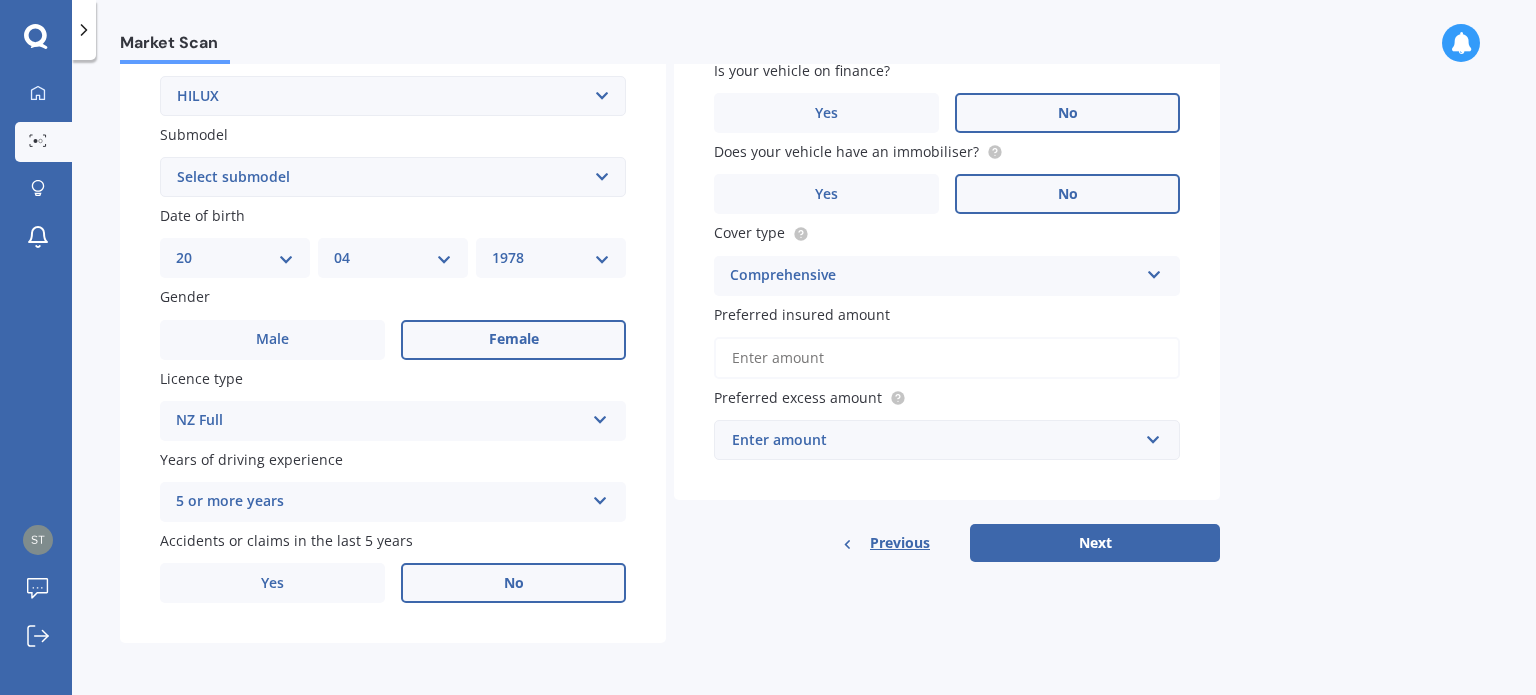 click on "Preferred insured amount" at bounding box center (947, 358) 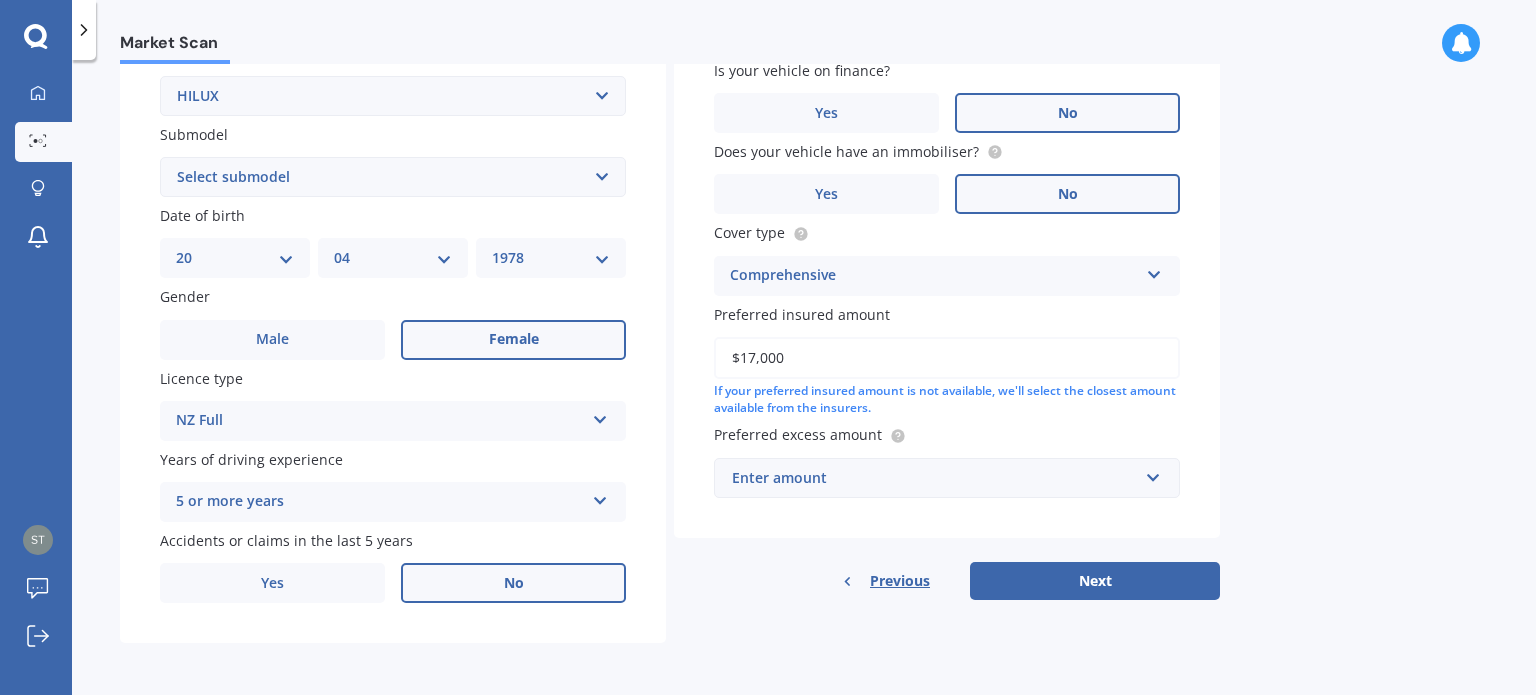 type on "$17,000" 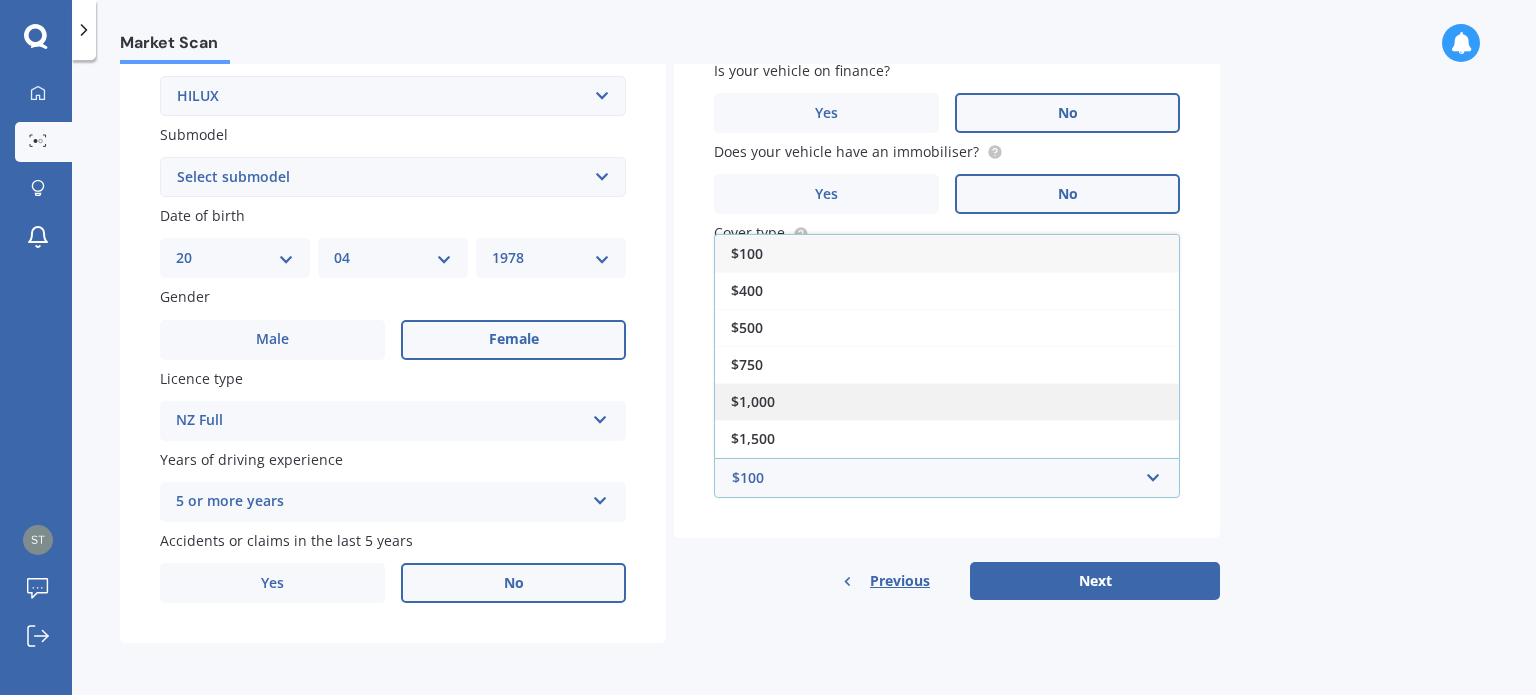 click on "$1,000" at bounding box center [947, 401] 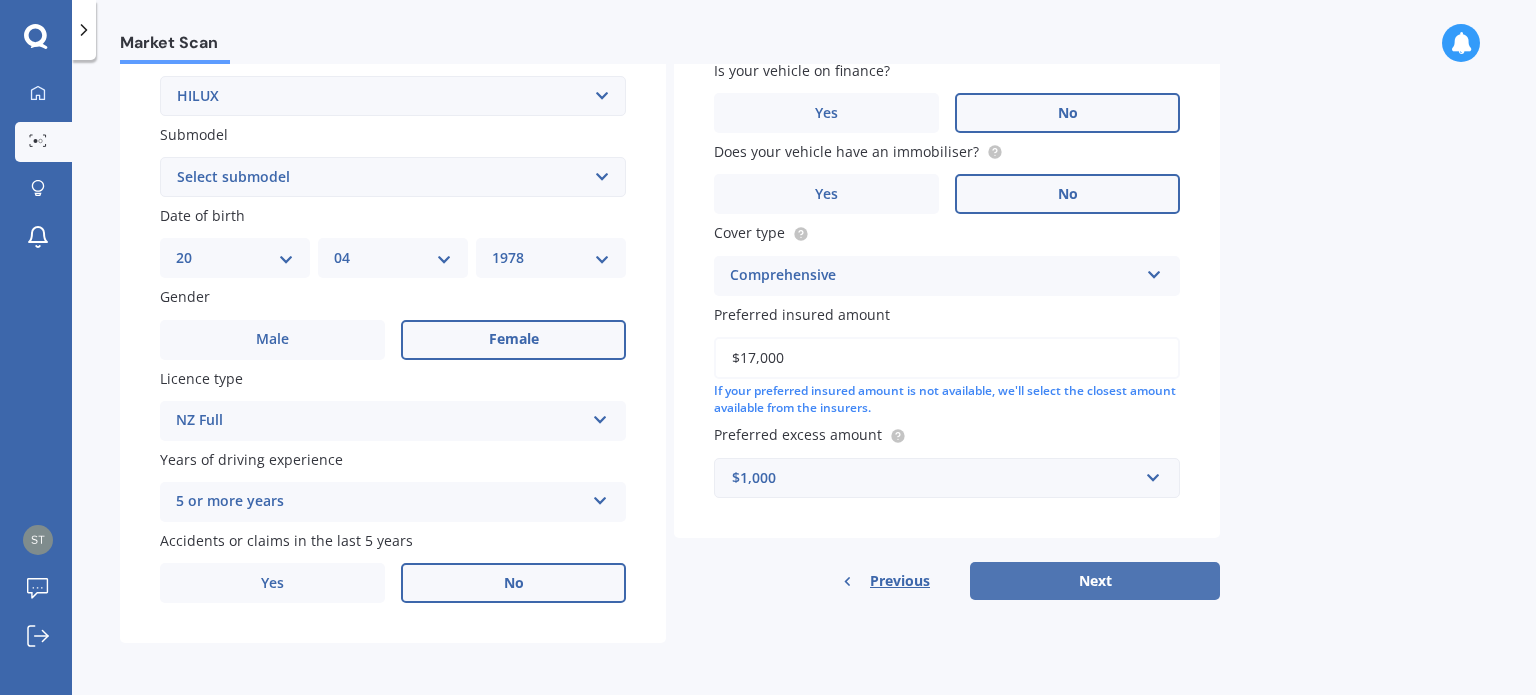 click on "Next" at bounding box center [1095, 581] 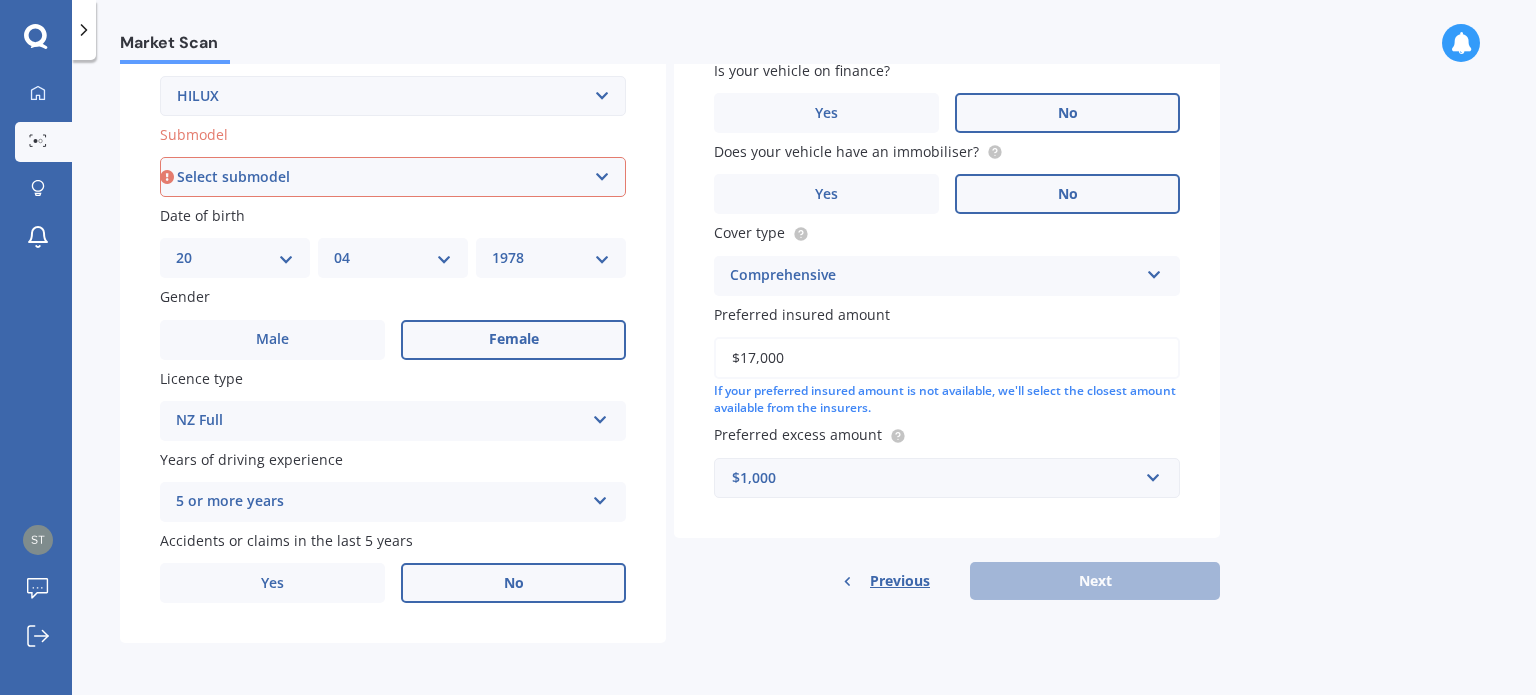 click on "Select submodel (All other) Diesel Diesel 4WD Petrol 4WD SR TD DC 2.8D/6AT/UT Surf 3.0L Diesel Turbo Ute diesel Ute diesel turbo V6" at bounding box center [393, 177] 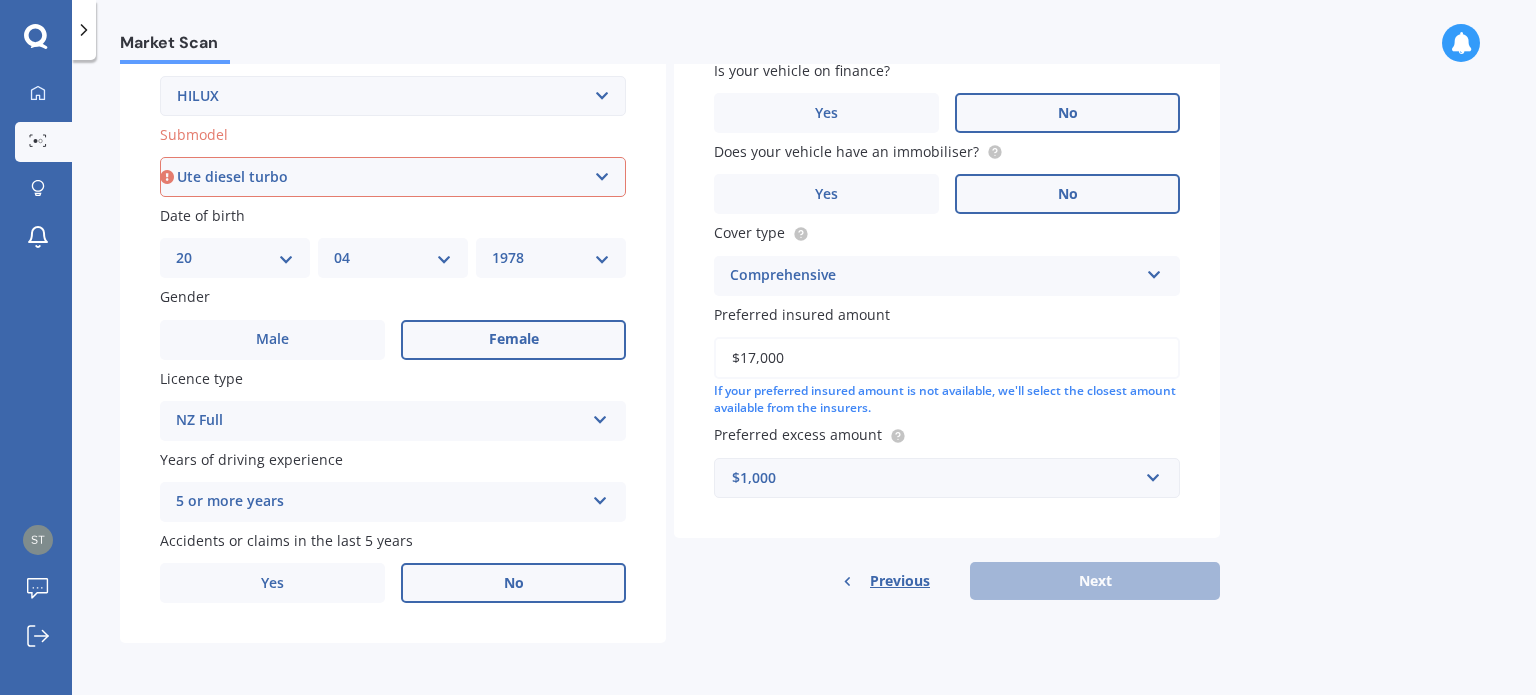 click on "Select submodel (All other) Diesel Diesel 4WD Petrol 4WD SR TD DC 2.8D/6AT/UT Surf 3.0L Diesel Turbo Ute diesel Ute diesel turbo V6" at bounding box center [393, 177] 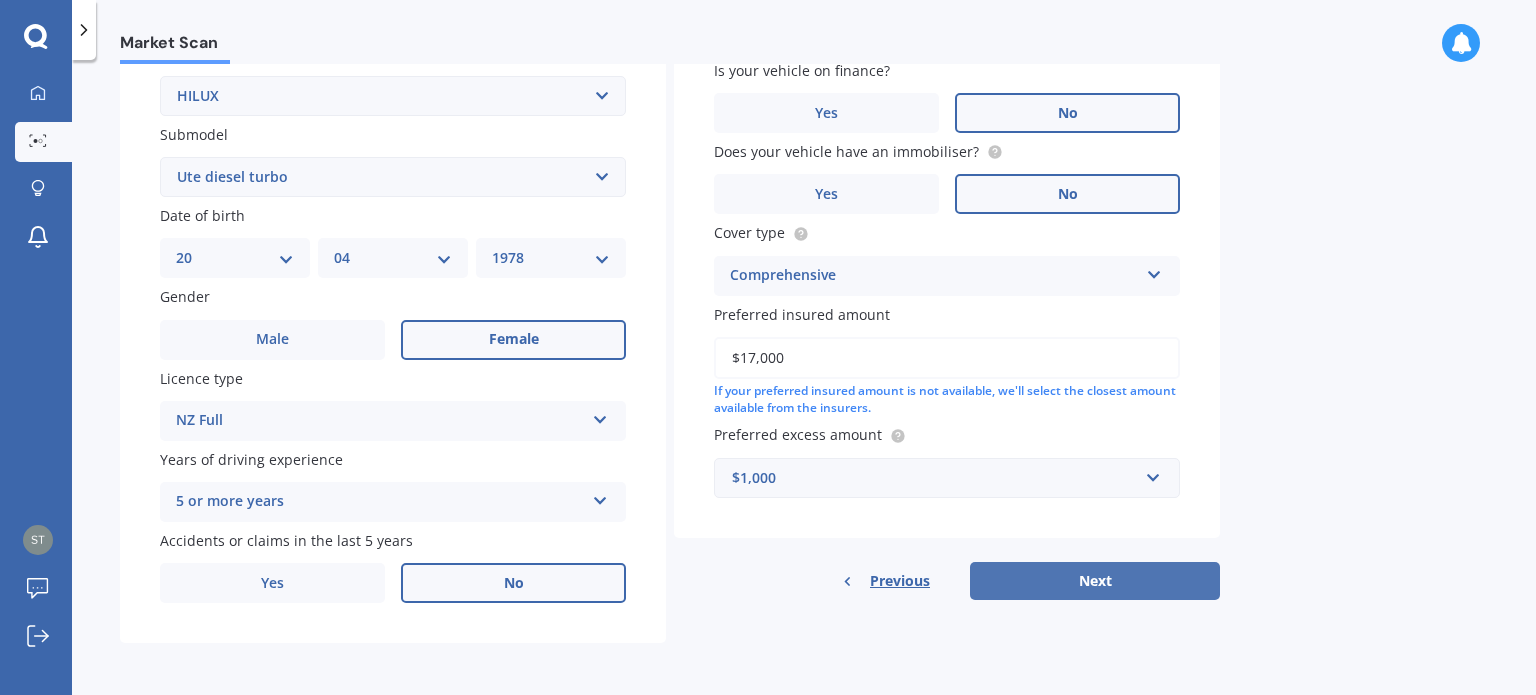 click on "Next" at bounding box center [1095, 581] 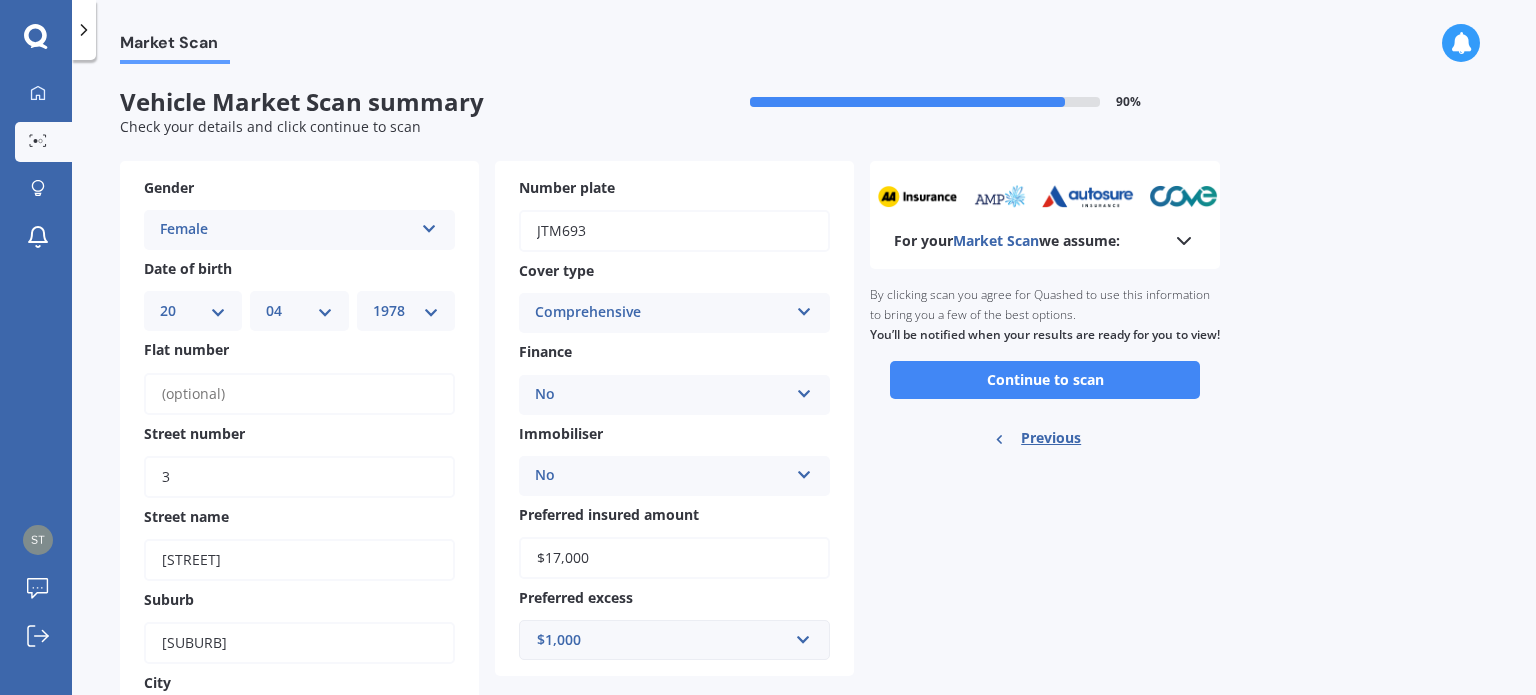 scroll, scrollTop: 0, scrollLeft: 0, axis: both 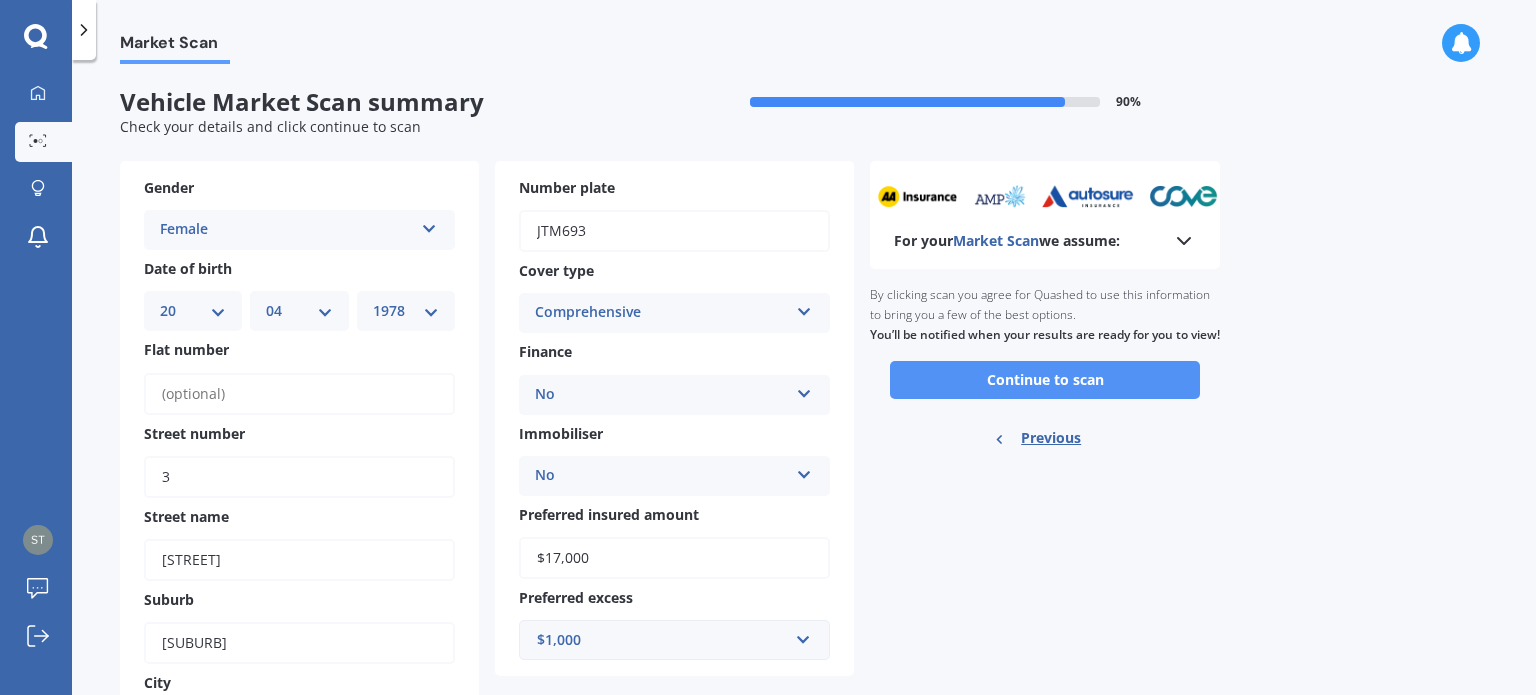 click on "Continue to scan" at bounding box center [1045, 380] 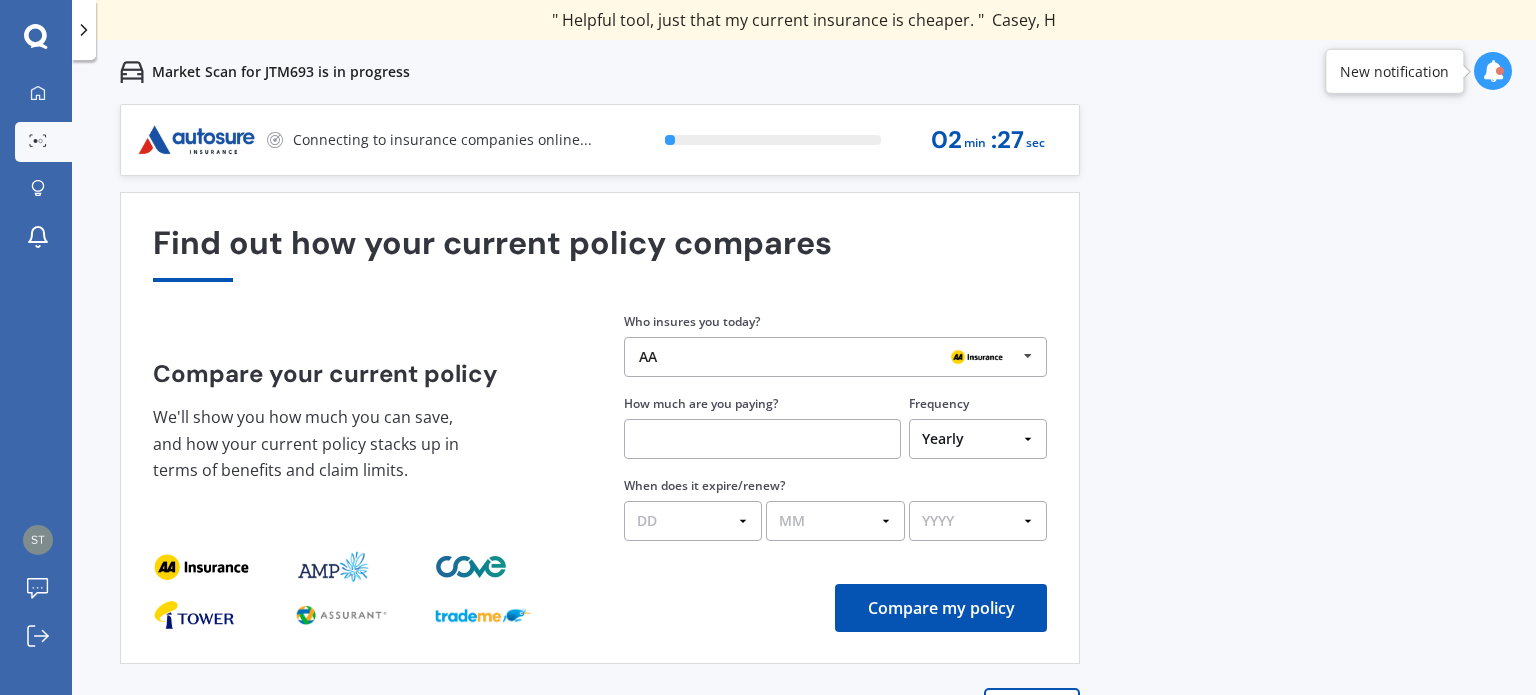 click at bounding box center (1028, 356) 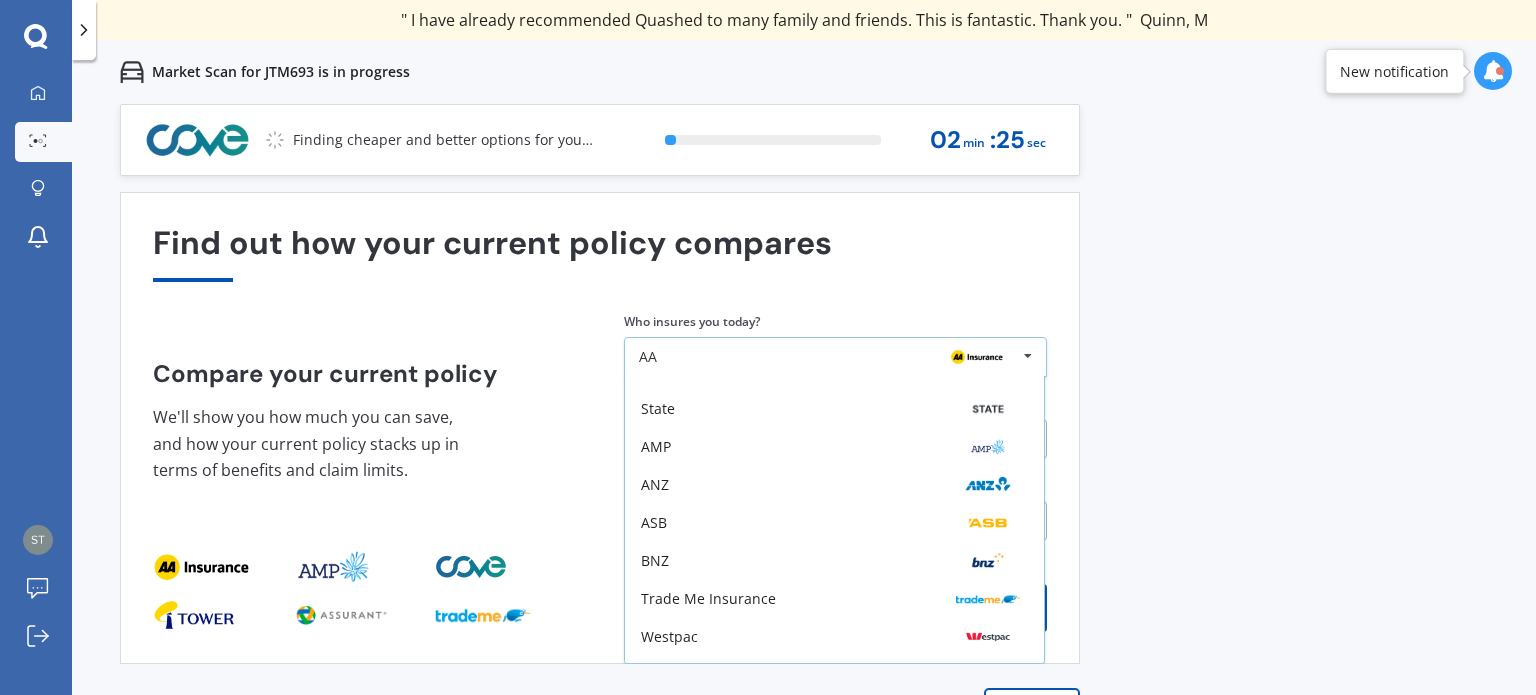 scroll, scrollTop: 131, scrollLeft: 0, axis: vertical 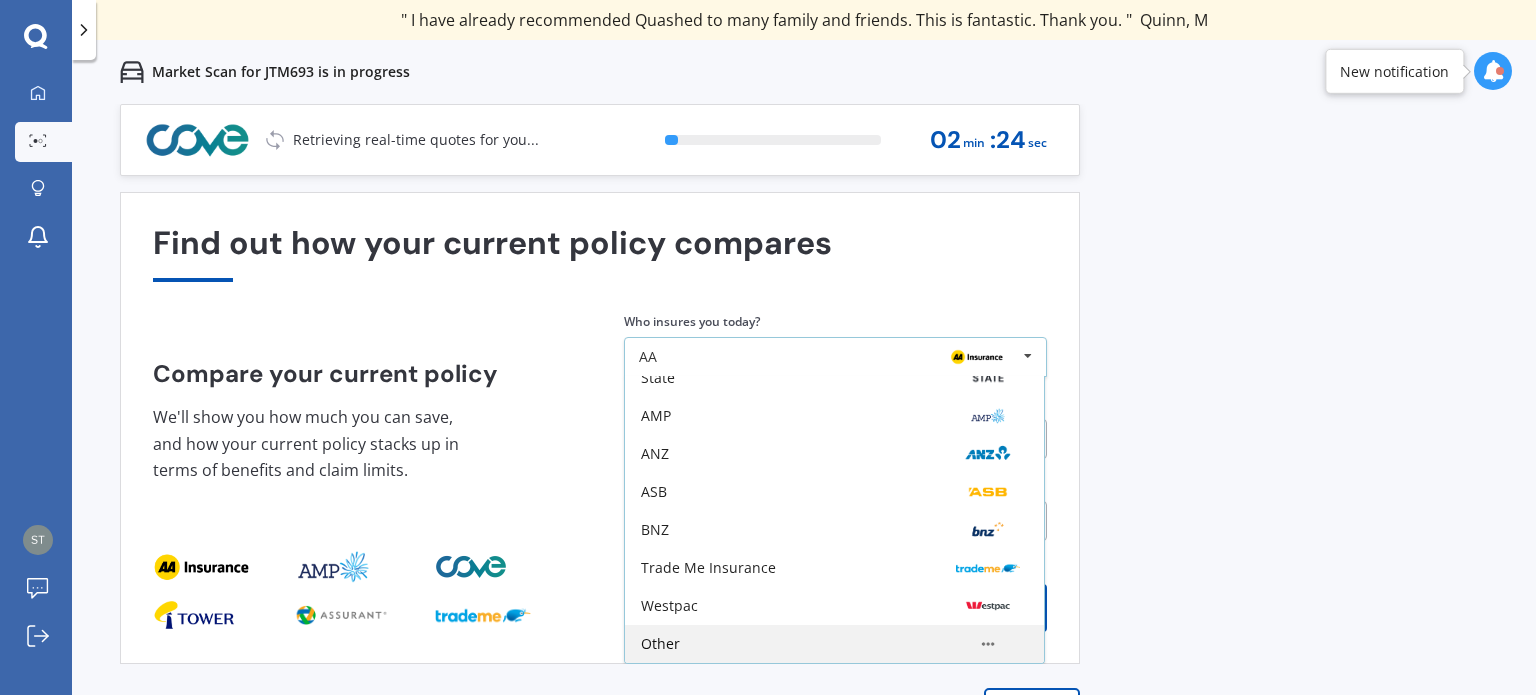 click on "Other" at bounding box center [834, 264] 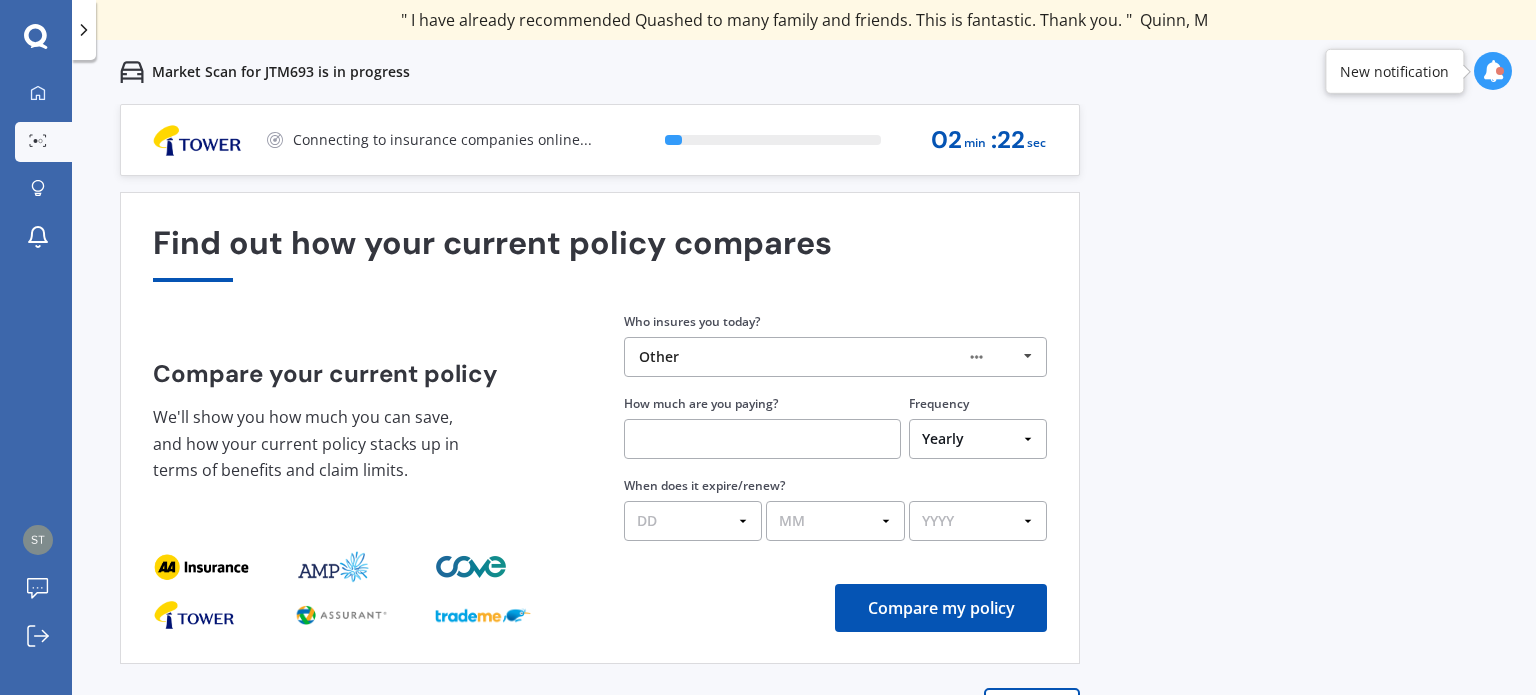 click at bounding box center [762, 439] 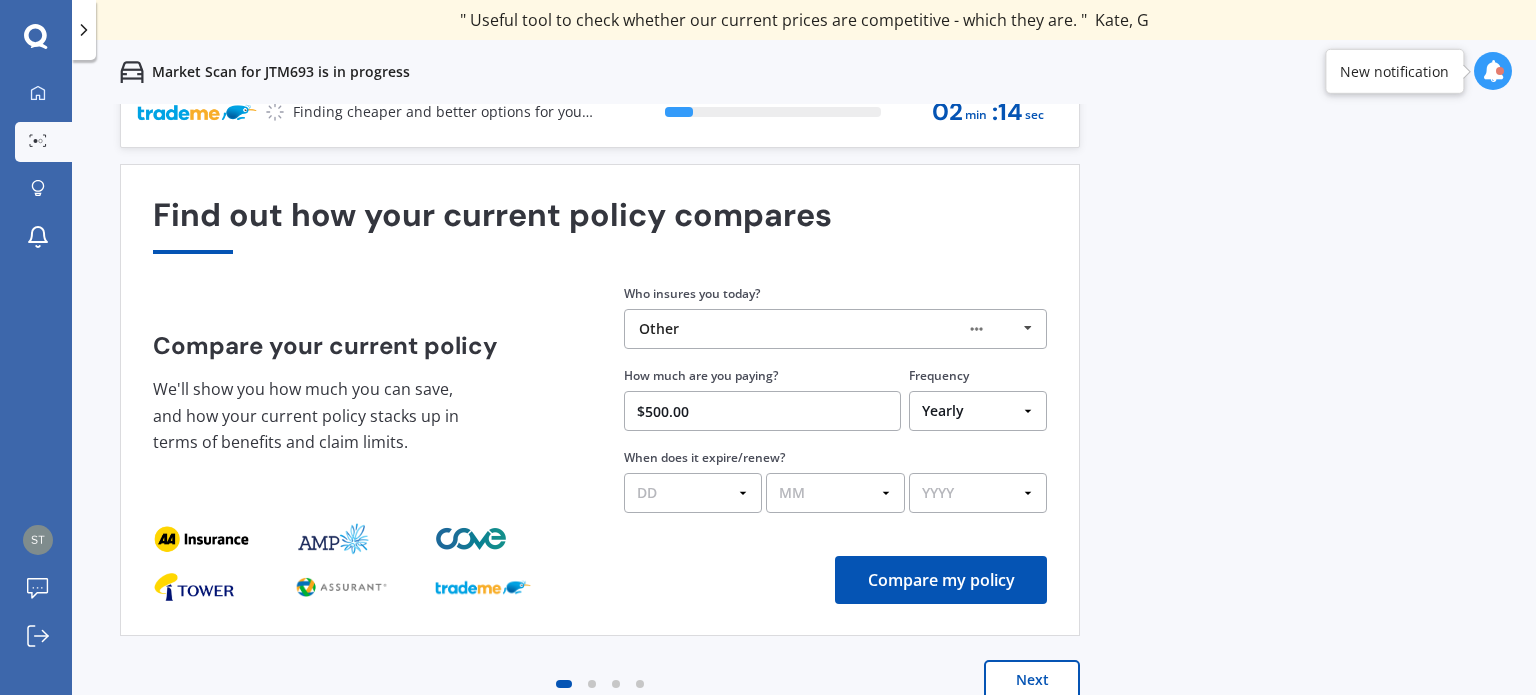 scroll, scrollTop: 0, scrollLeft: 0, axis: both 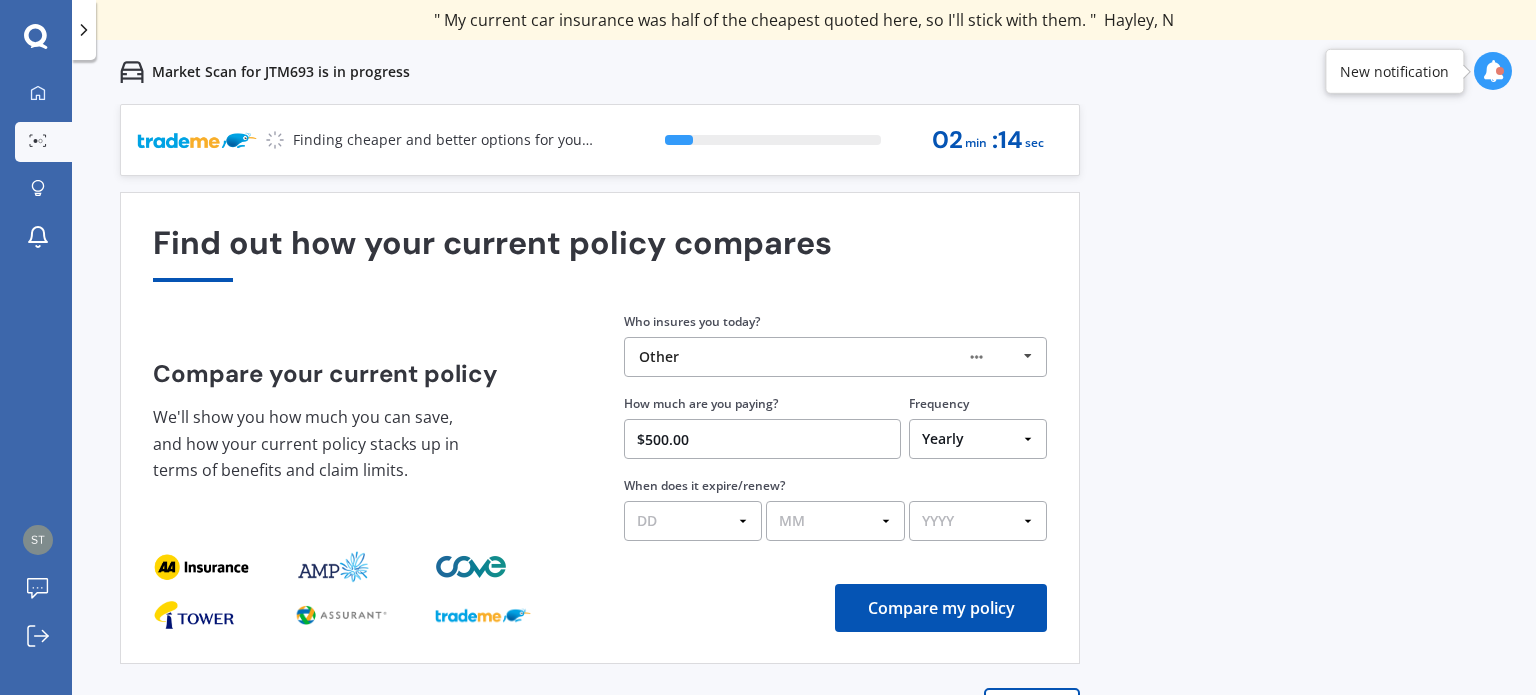 type on "$500.00" 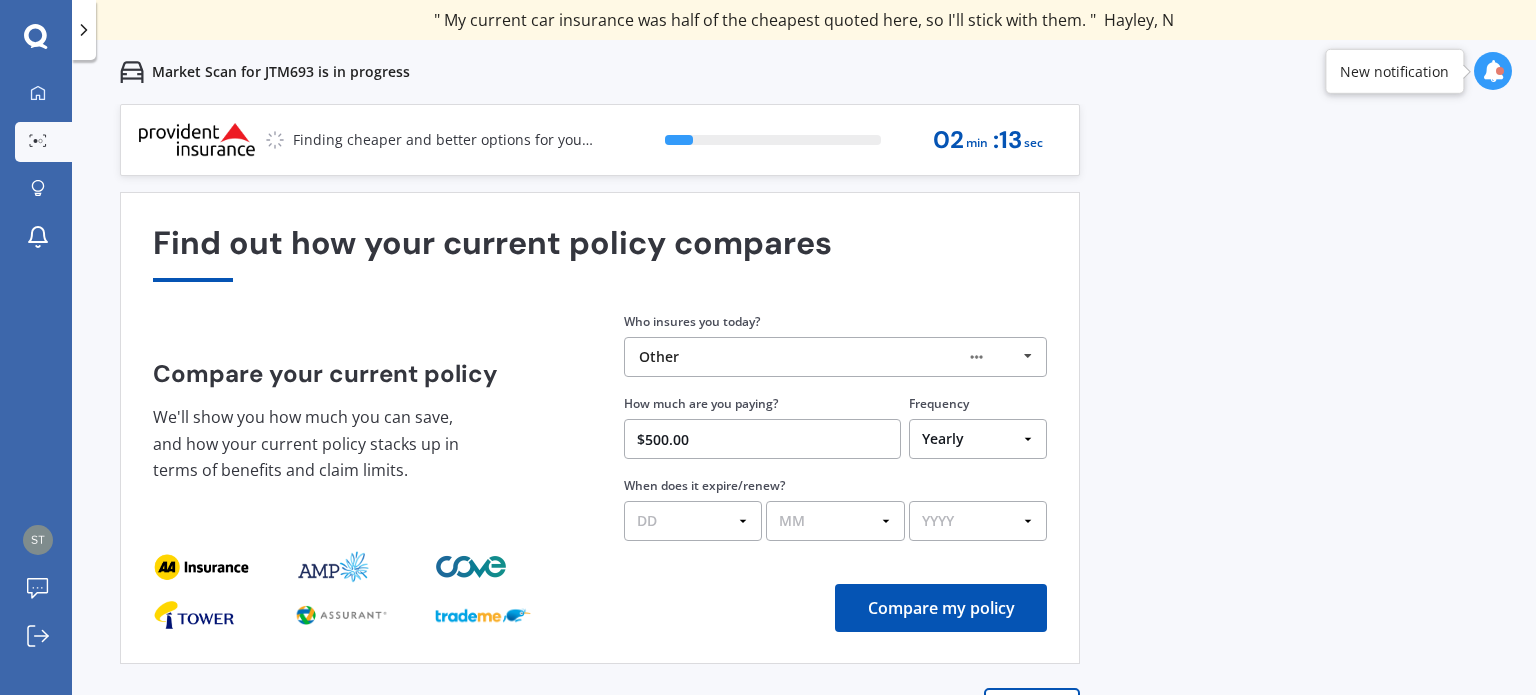 click at bounding box center (1028, 356) 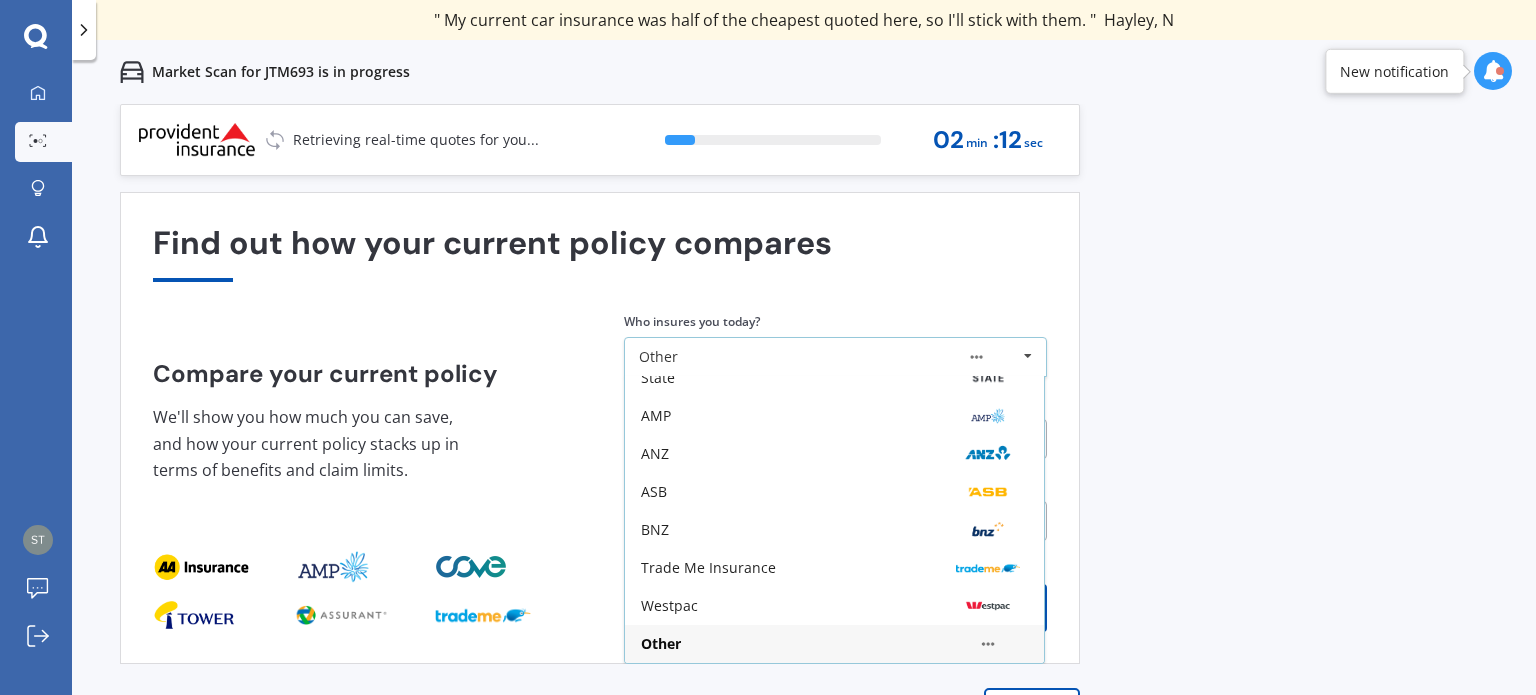 click on "Other" at bounding box center [828, 357] 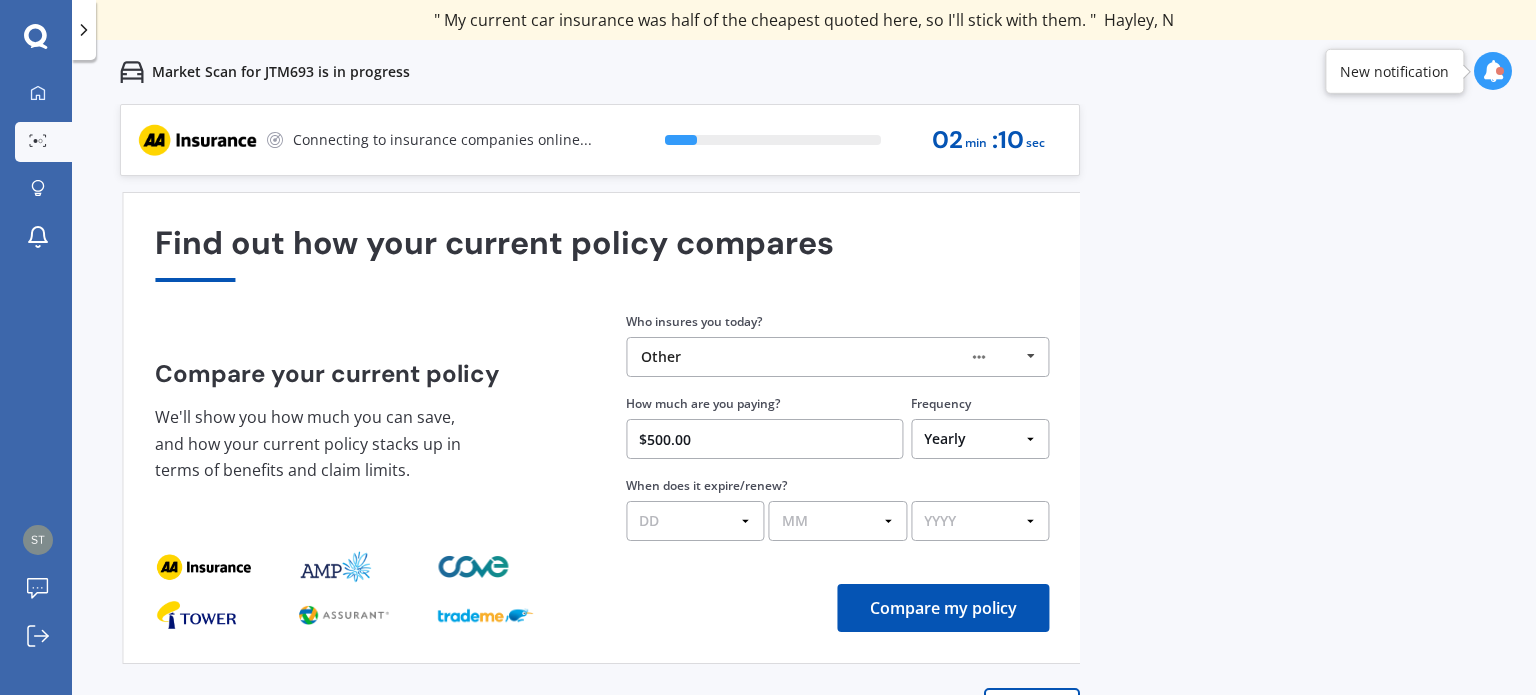 click at bounding box center (1031, 356) 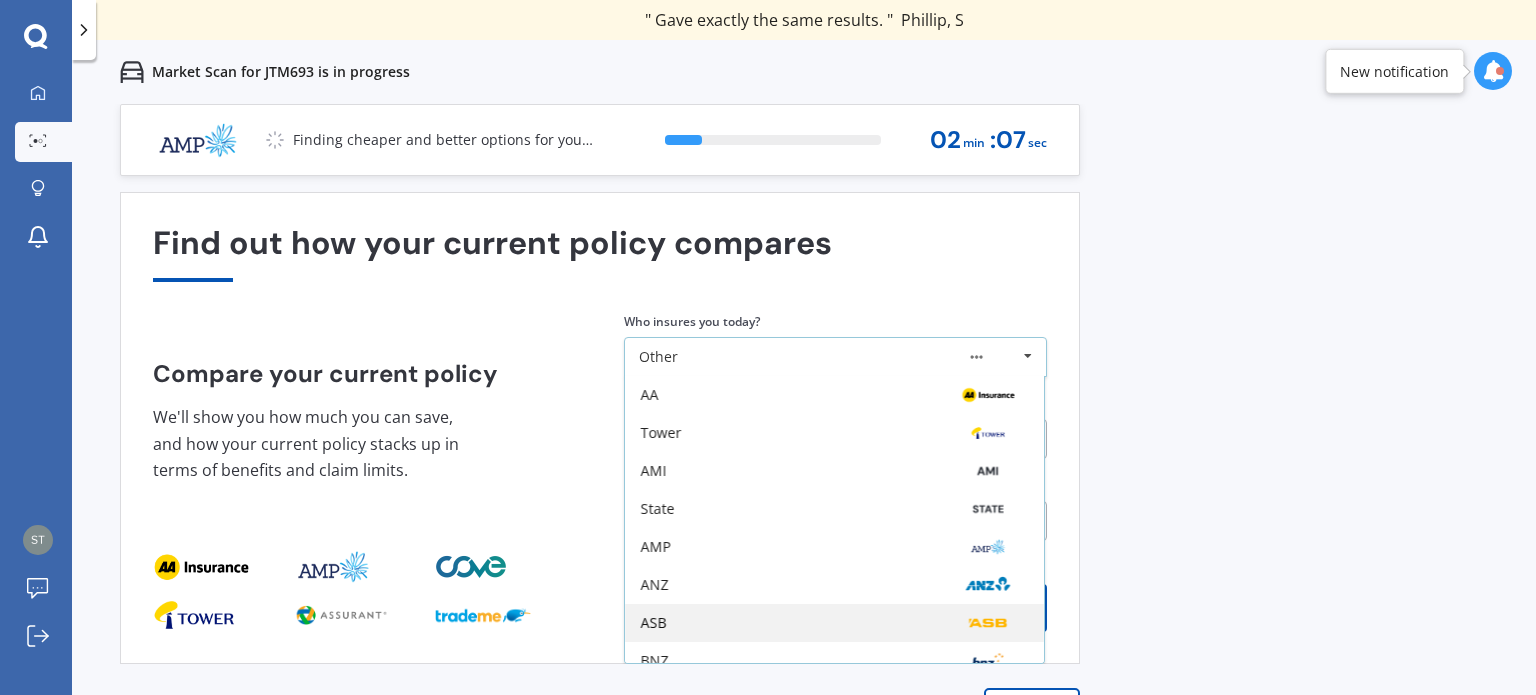 scroll, scrollTop: 0, scrollLeft: 0, axis: both 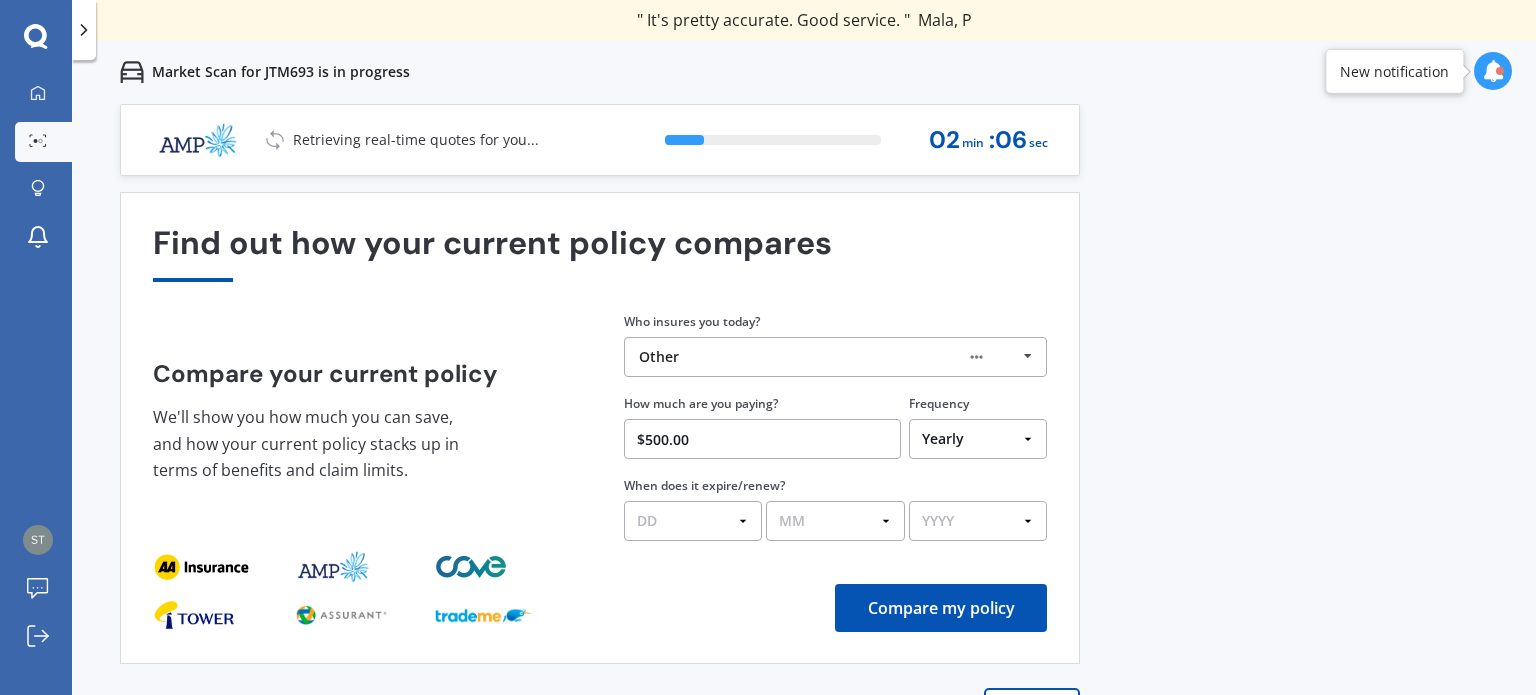 click on "Find out how your current policy compares Compare your current policy  We'll show you how much you can save, and how your current policy stacks up in terms of benefits and claim limits. Enter your policy information Who insures you today? Other AA Tower AMI State AMP ANZ ASB BNZ Trade Me Insurance Westpac Other How much are you paying? $500.00 Frequency Yearly Six-Monthly Quarterly Monthly Fortnightly Weekly One-Off When does it expire/renew? DD 01 02 03 04 05 06 07 08 09 10 11 12 13 14 15 16 17 18 19 20 21 22 23 24 25 26 27 28 29 30 31 MM 01 02 03 04 05 06 07 08 09 10 11 12 YYYY 2026 2025 2024 Compare my policy" at bounding box center (600, 428) 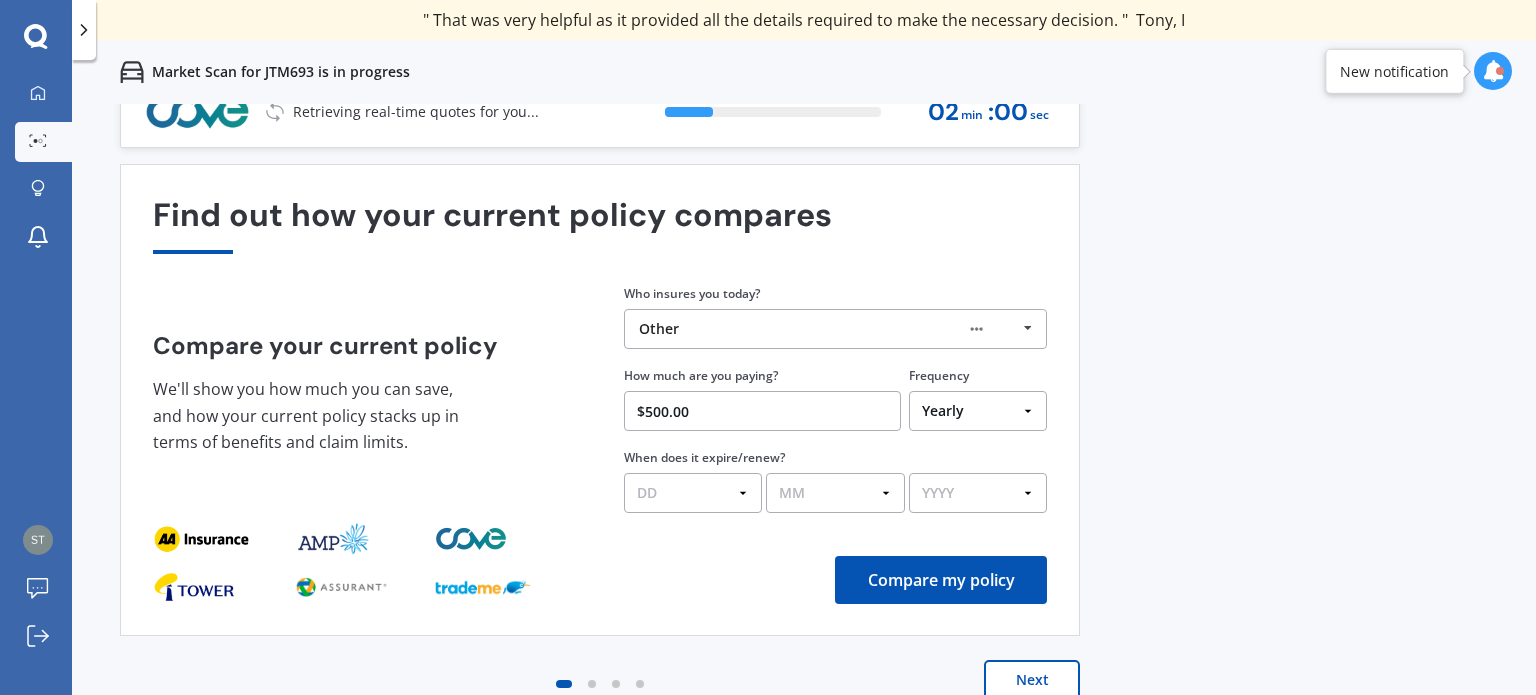 scroll, scrollTop: 0, scrollLeft: 0, axis: both 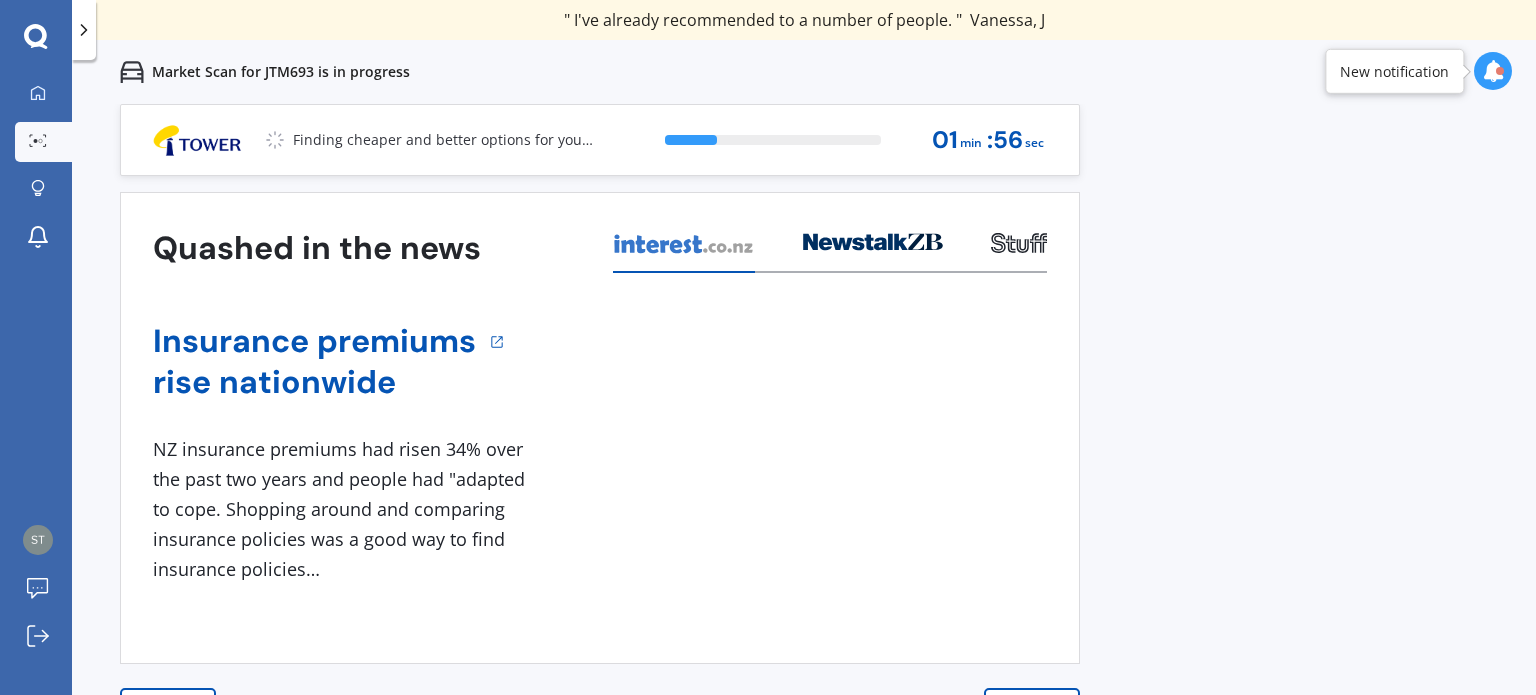 drag, startPoint x: 864, startPoint y: 448, endPoint x: 1535, endPoint y: 487, distance: 672.13245 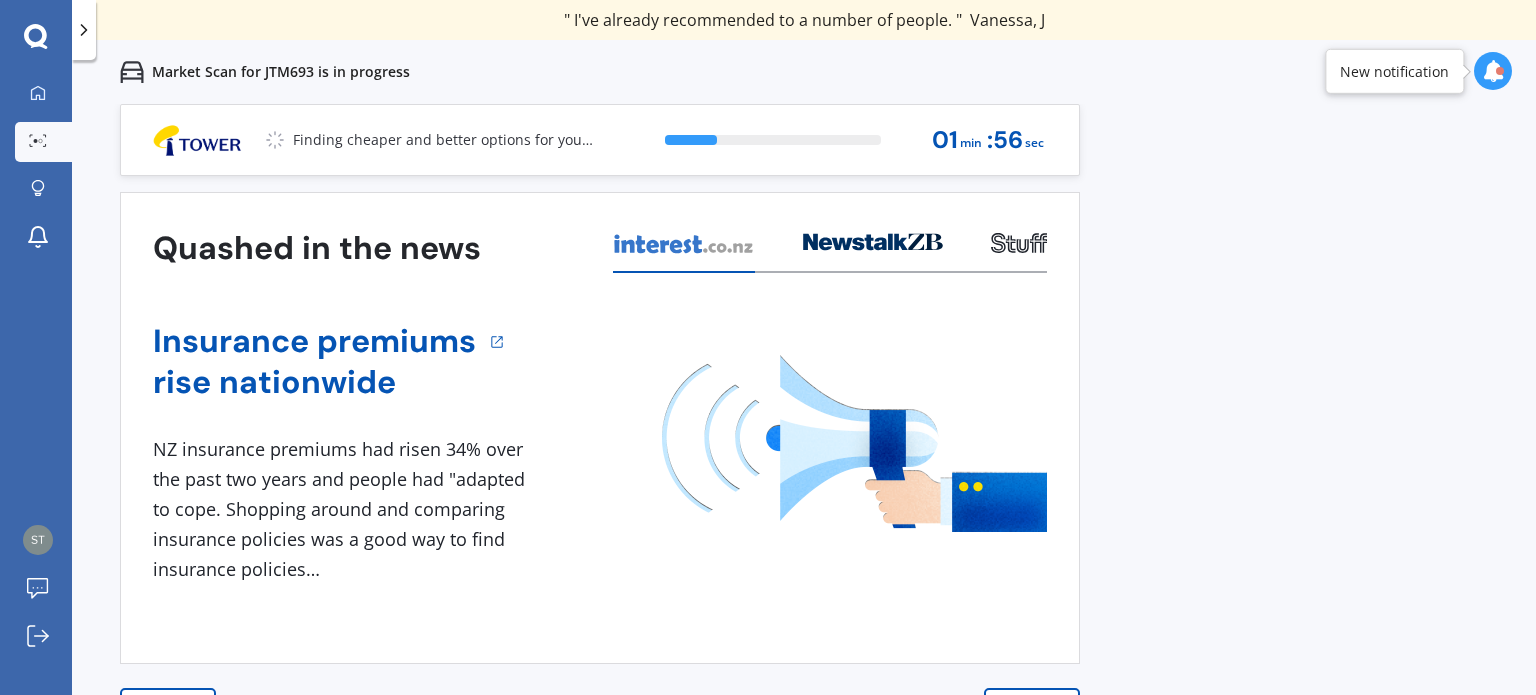click on "Previous 60,000+ Kiwis have signed up to shop and save on insurance with us " Helpful tool, just that my current insurance is cheaper. " [LAST], [INITIAL] " I have already recommended Quashed to many family and friends. This is fantastic. Thank you. " [LAST], [INITIAL] " A very useful tool and is easy to use. Highly recommended! " [LAST], [INITIAL] " Useful tool to check whether our current prices are competitive - which they are. " [LAST], [INITIAL] " My current car insurance was half of the cheapest quoted here, so I'll stick with them. " [LAST], [INITIAL] " Gave exactly the same results. " [LAST], [INITIAL] " It's pretty accurate. Good service. " [LAST], [INITIAL] " That was very helpful as it provided all the details required to make the necessary decision. " [LAST], [INITIAL] " I've already recommended to a number of people. " [LAST], [INITIAL] " Good to know my existing cover is so good! " [LAST], [INITIAL] " Excellent site! I saved $300 off my existing policy. " [LAST], [INITIAL] " Great stuff team! first time using it, and it was very clear and concise. " [LAST], [INITIAL]   Next 24 % 01 min :  56 sec" at bounding box center (804, 421) 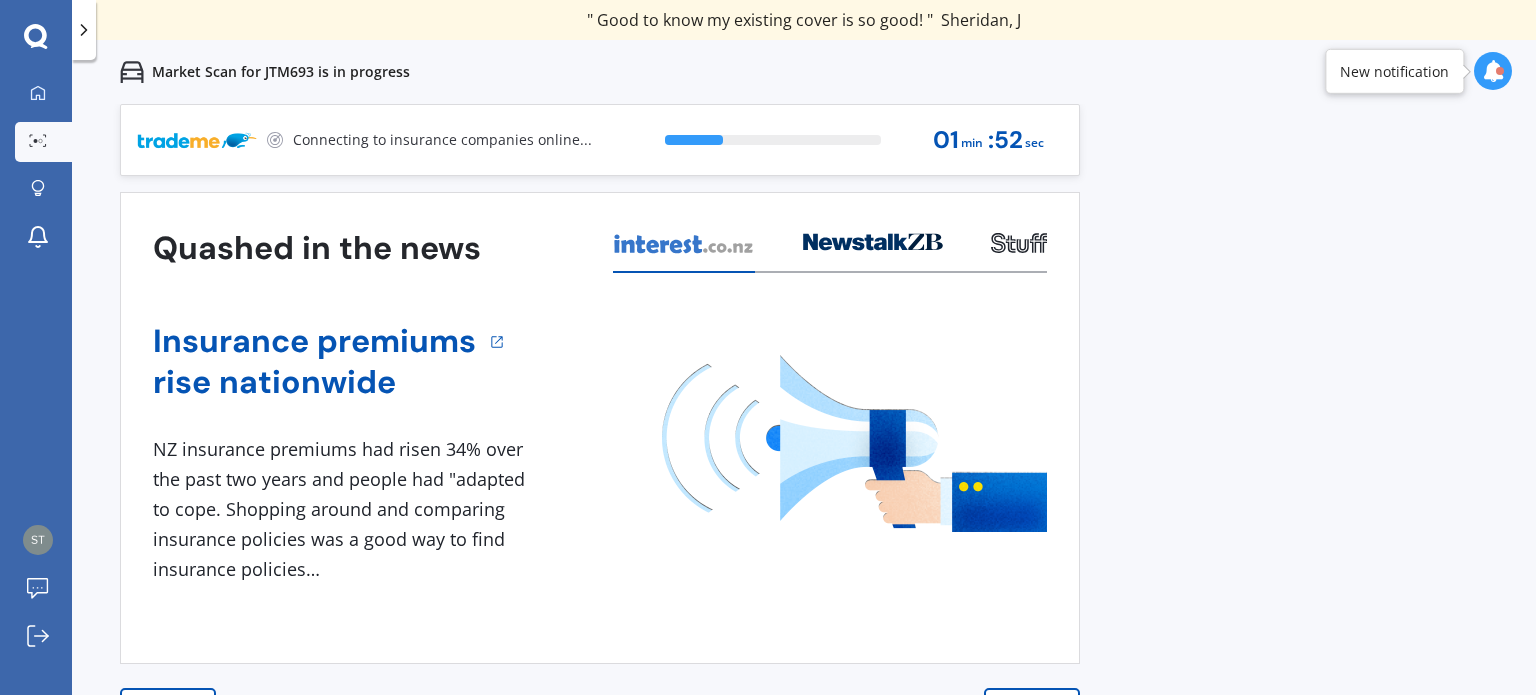 click on "Previous 60,000+ Kiwis have signed up to shop and save on insurance with us " Helpful tool, just that my current insurance is cheaper. " [LAST], [INITIAL] " I have already recommended Quashed to many family and friends. This is fantastic. Thank you. " [LAST], [INITIAL] " A very useful tool and is easy to use. Highly recommended! " [LAST], [INITIAL] " Useful tool to check whether our current prices are competitive - which they are. " [LAST], [INITIAL] " My current car insurance was half of the cheapest quoted here, so I'll stick with them. " [LAST], [INITIAL] " Gave exactly the same results. " [LAST], [INITIAL] " It's pretty accurate. Good service. " [LAST], [INITIAL] " That was very helpful as it provided all the details required to make the necessary decision. " [LAST], [INITIAL] " I've already recommended to a number of people. " [LAST], [INITIAL] " Good to know my existing cover is so good! " [LAST], [INITIAL] " Excellent site! I saved $300 off my existing policy. " [LAST], [INITIAL] " Great stuff team! first time using it, and it was very clear and concise. " [LAST], [INITIAL]   Next 27 % 01 min :  52 sec" at bounding box center [804, 421] 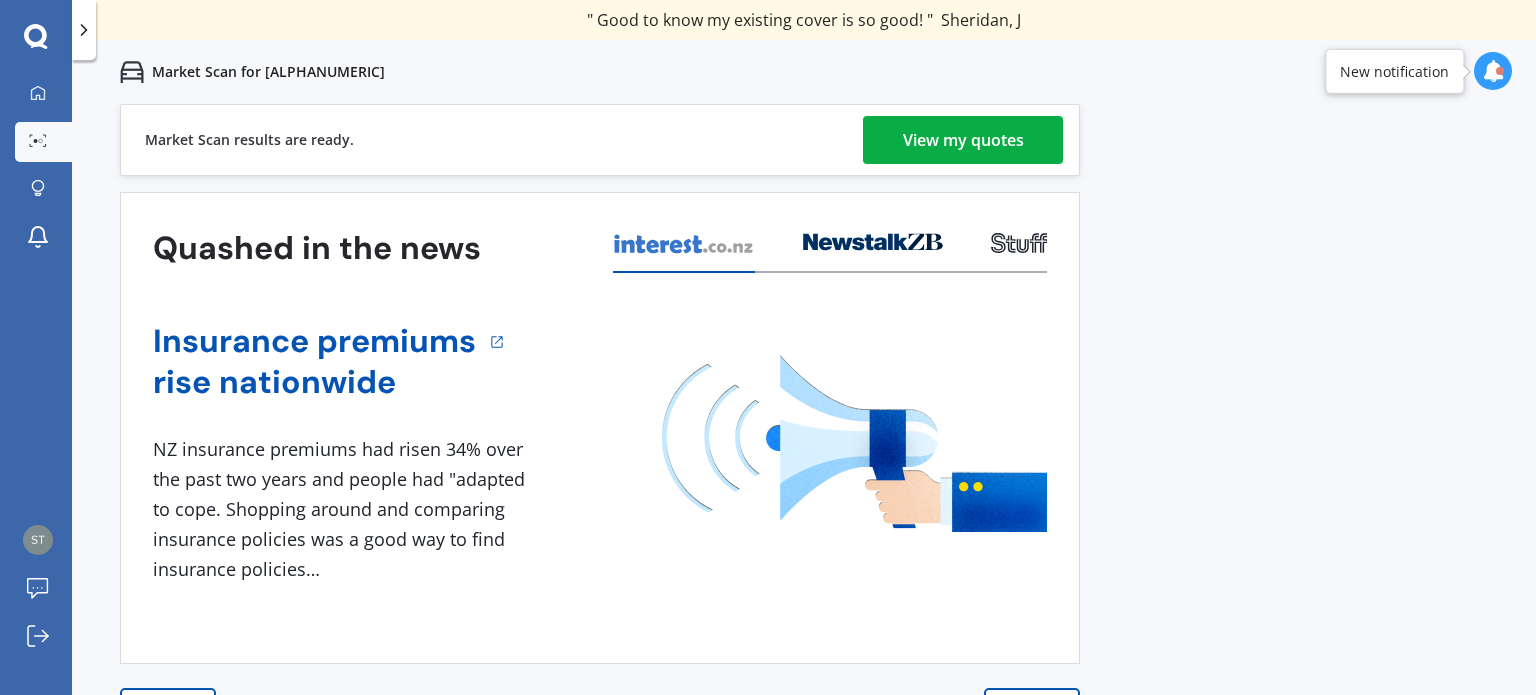 click on "View my quotes" at bounding box center (963, 140) 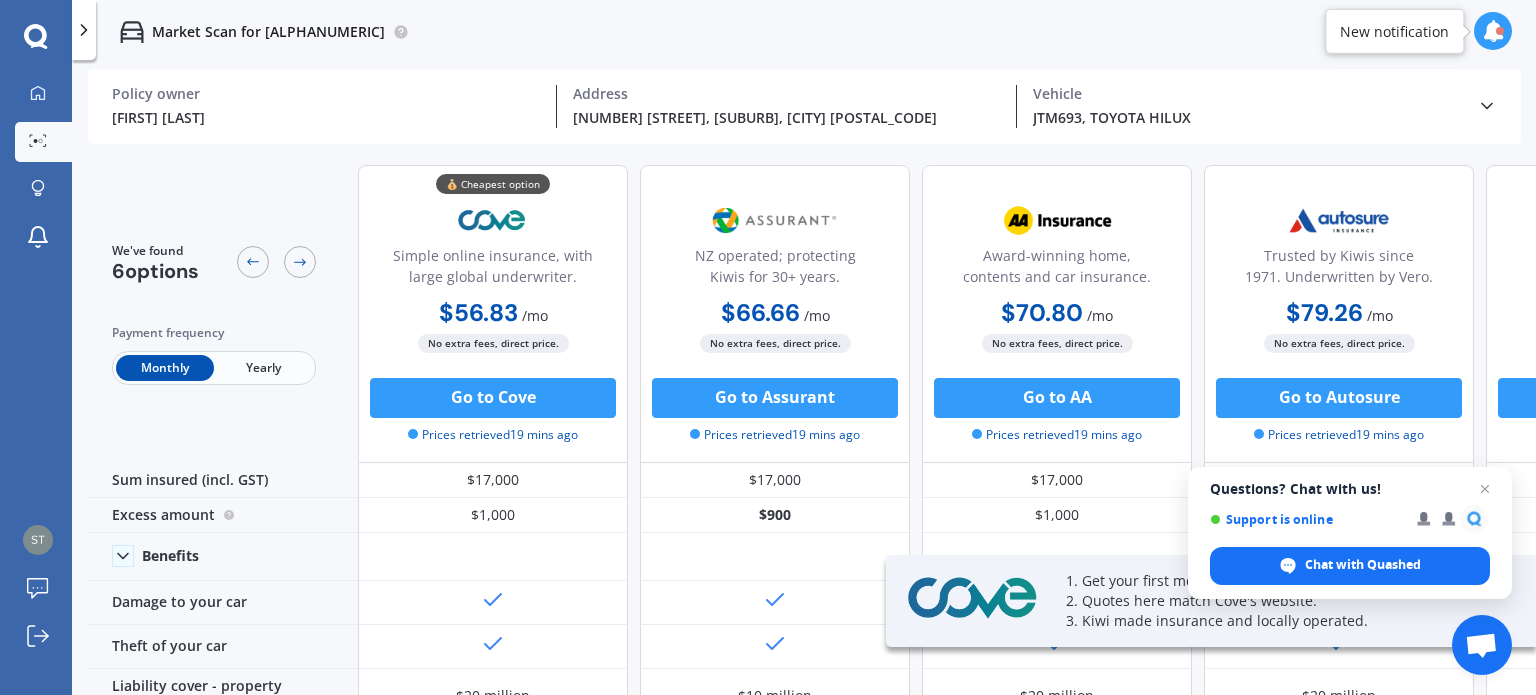 click on "Yearly" at bounding box center (263, 368) 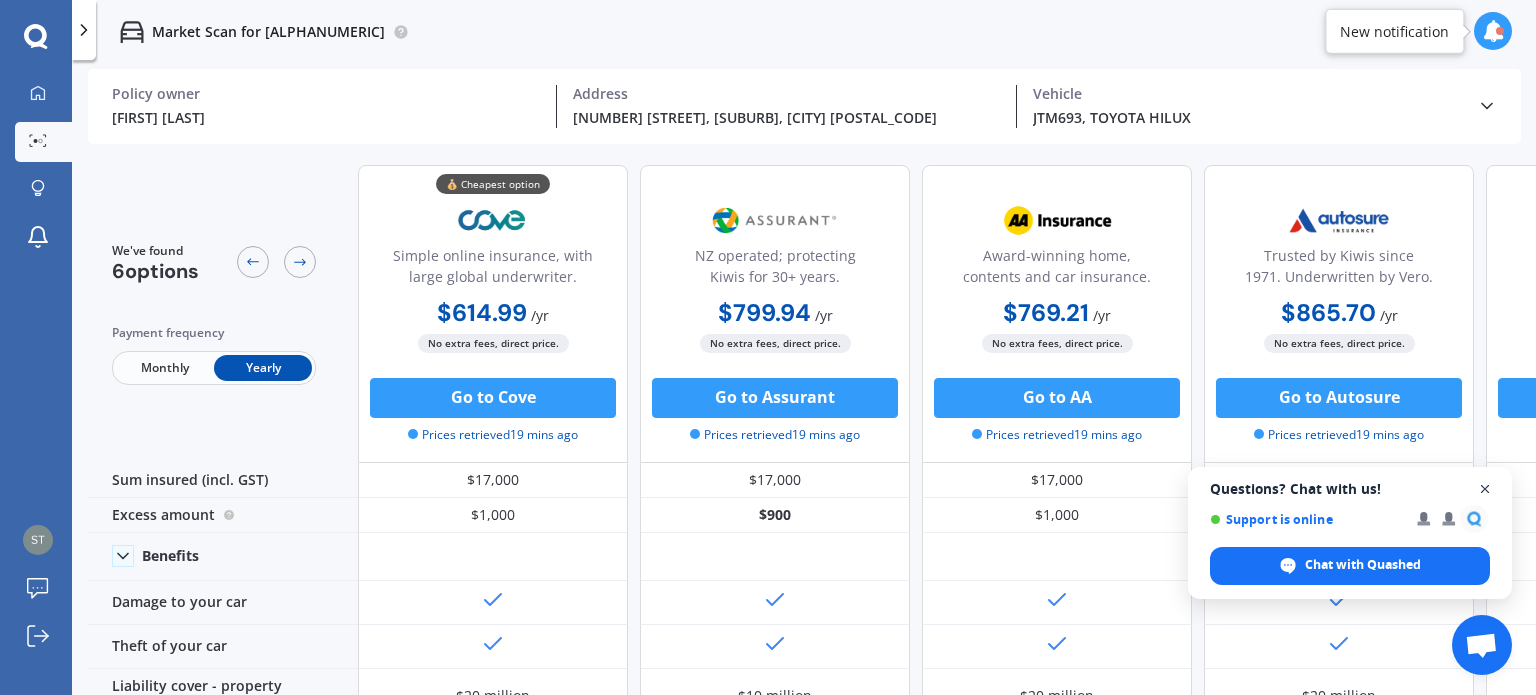 click on "Questions? Chat with us! Support is online Chat with Quashed" at bounding box center (1350, 533) 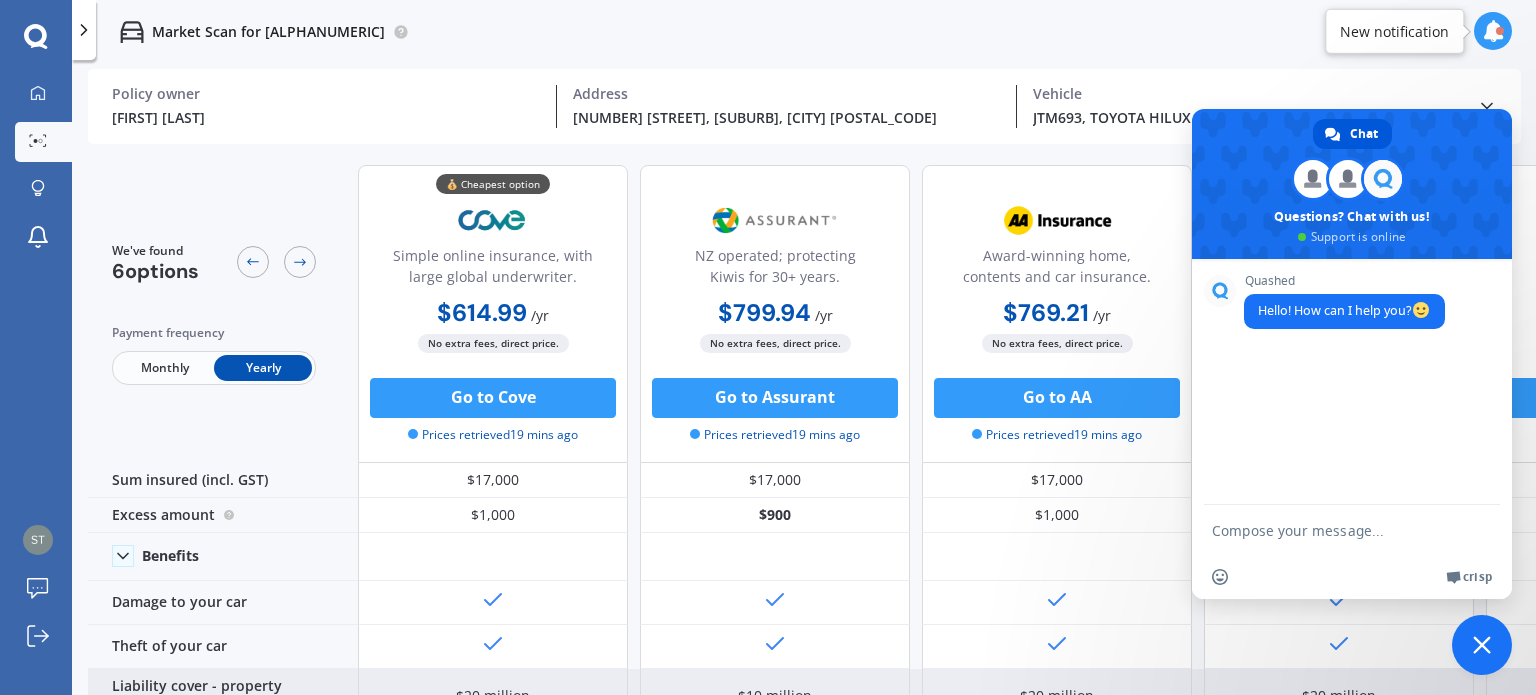click on "$20 million" at bounding box center [1057, 515] 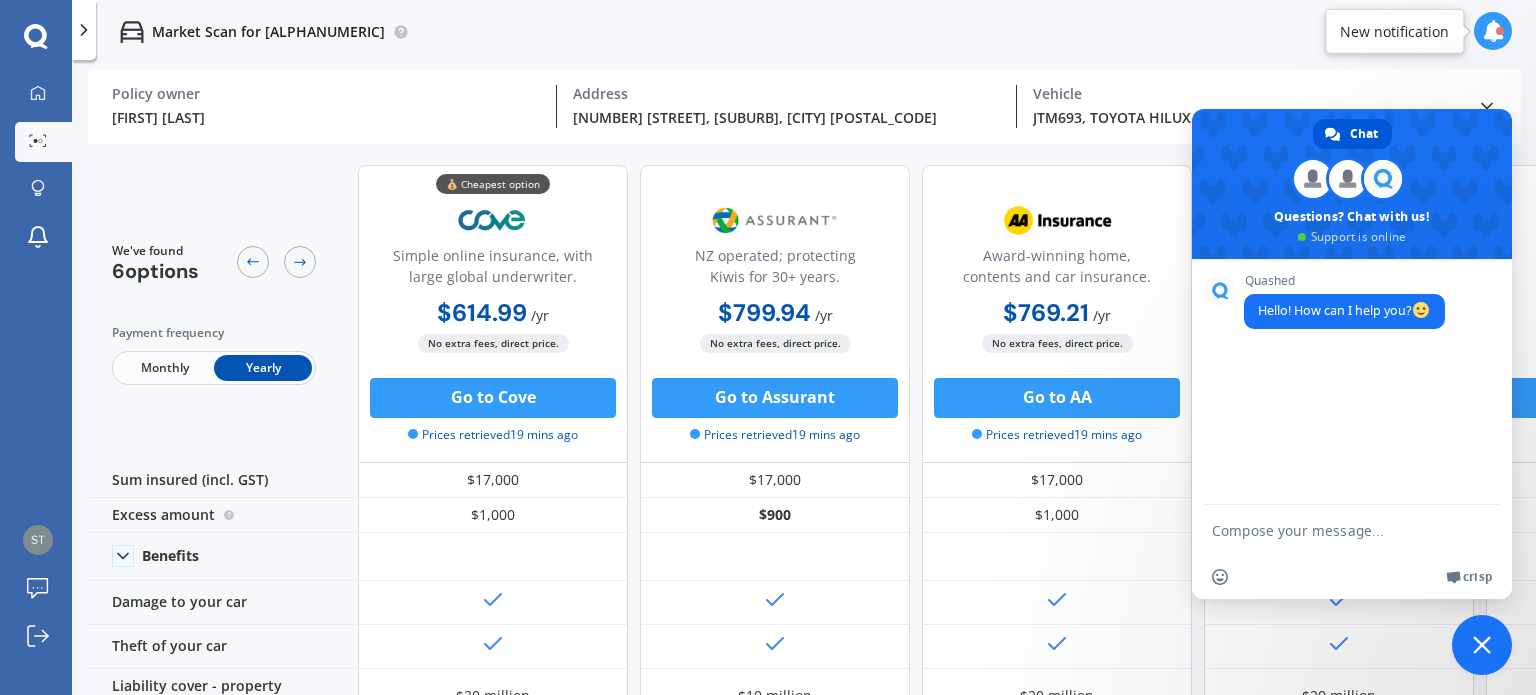 scroll, scrollTop: 0, scrollLeft: 150, axis: horizontal 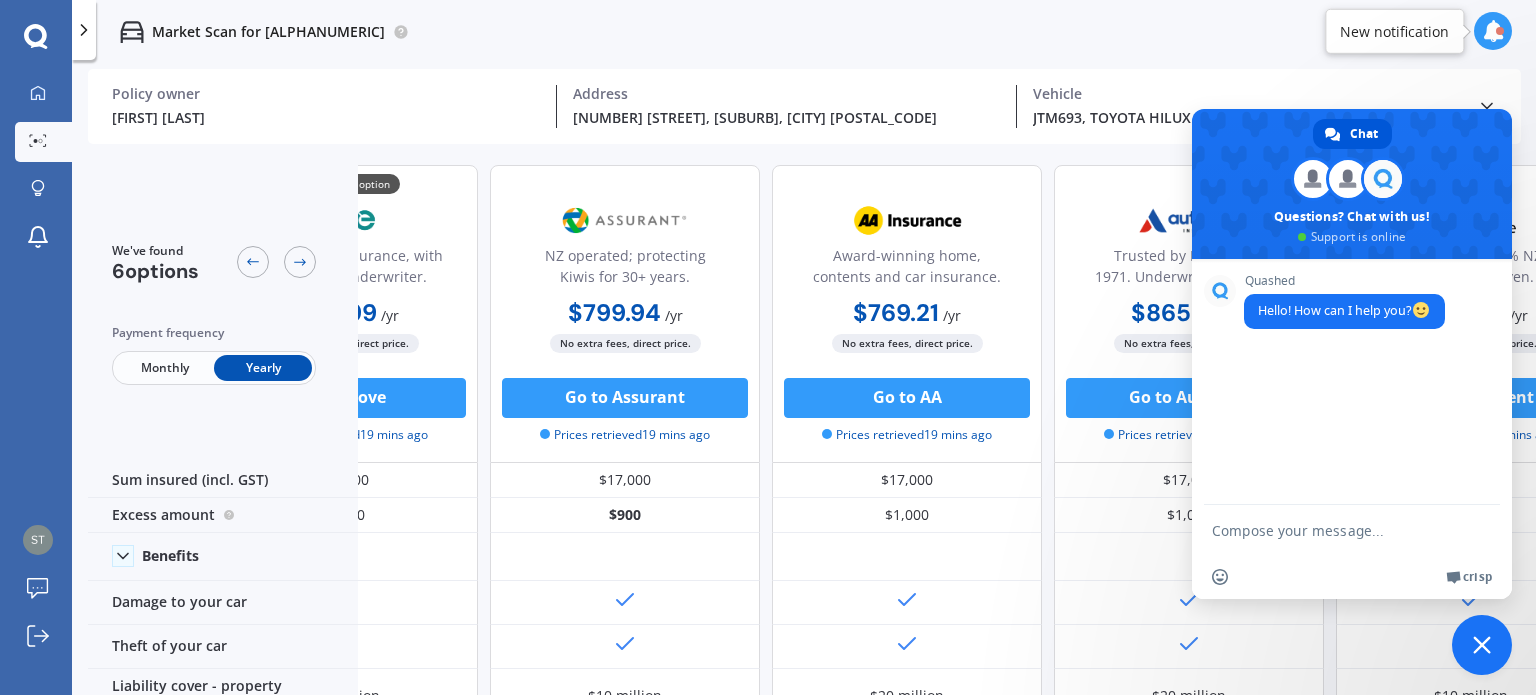 click at bounding box center [1482, 645] 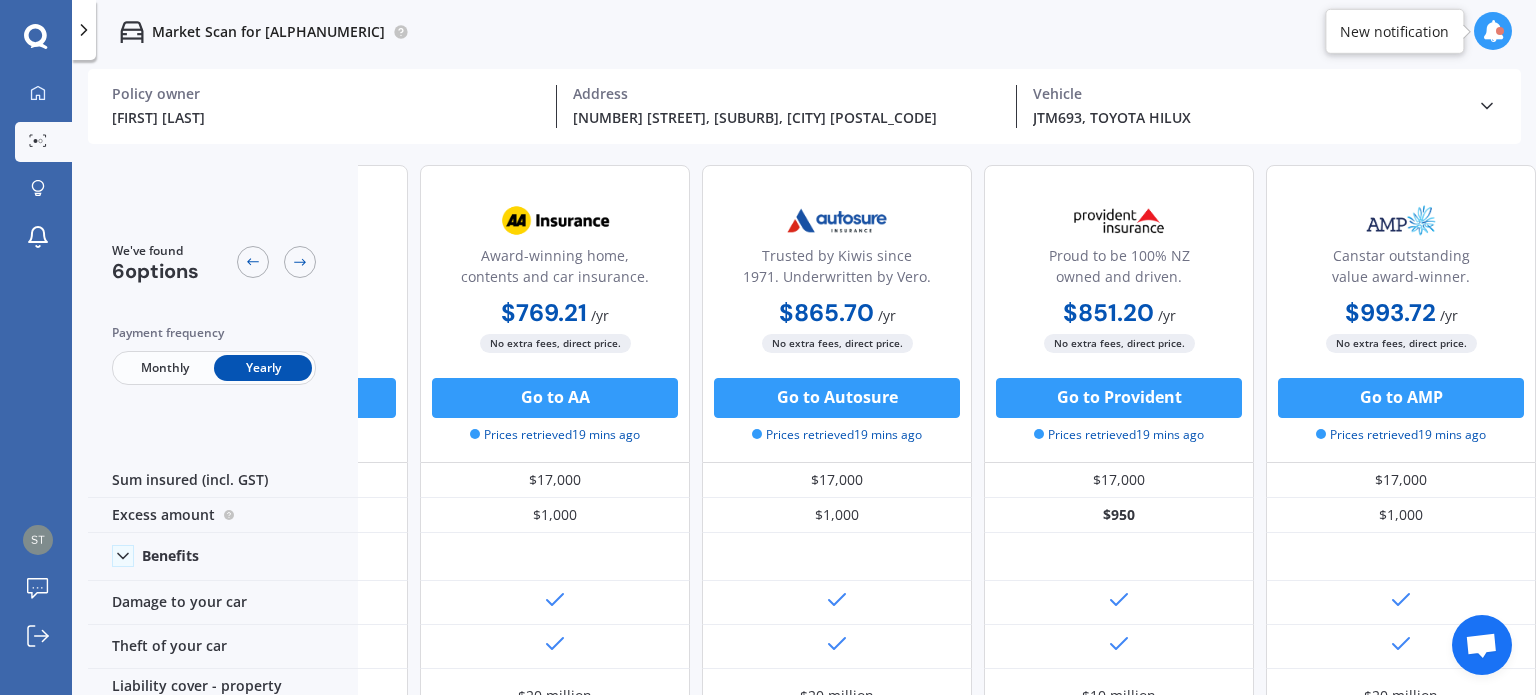 scroll, scrollTop: 0, scrollLeft: 0, axis: both 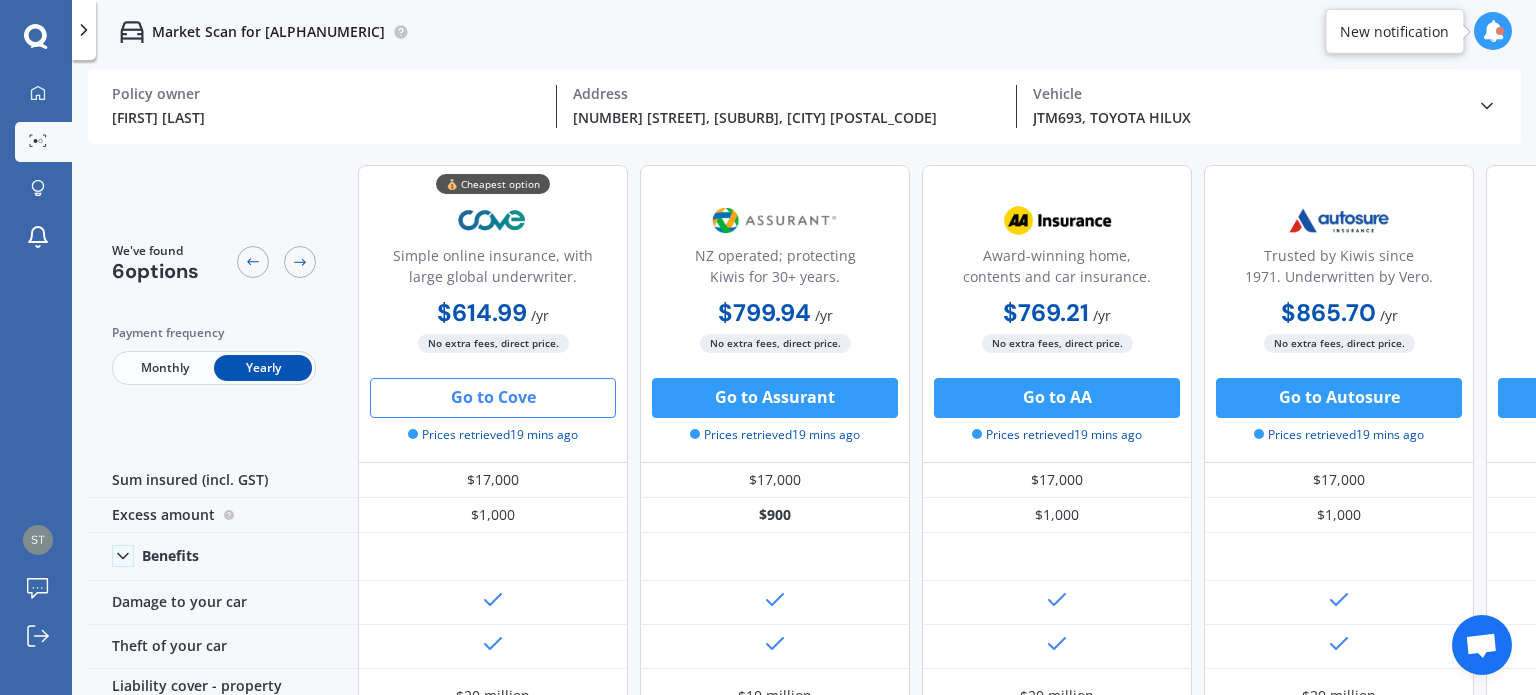 click on "Go to Cove" at bounding box center (493, 398) 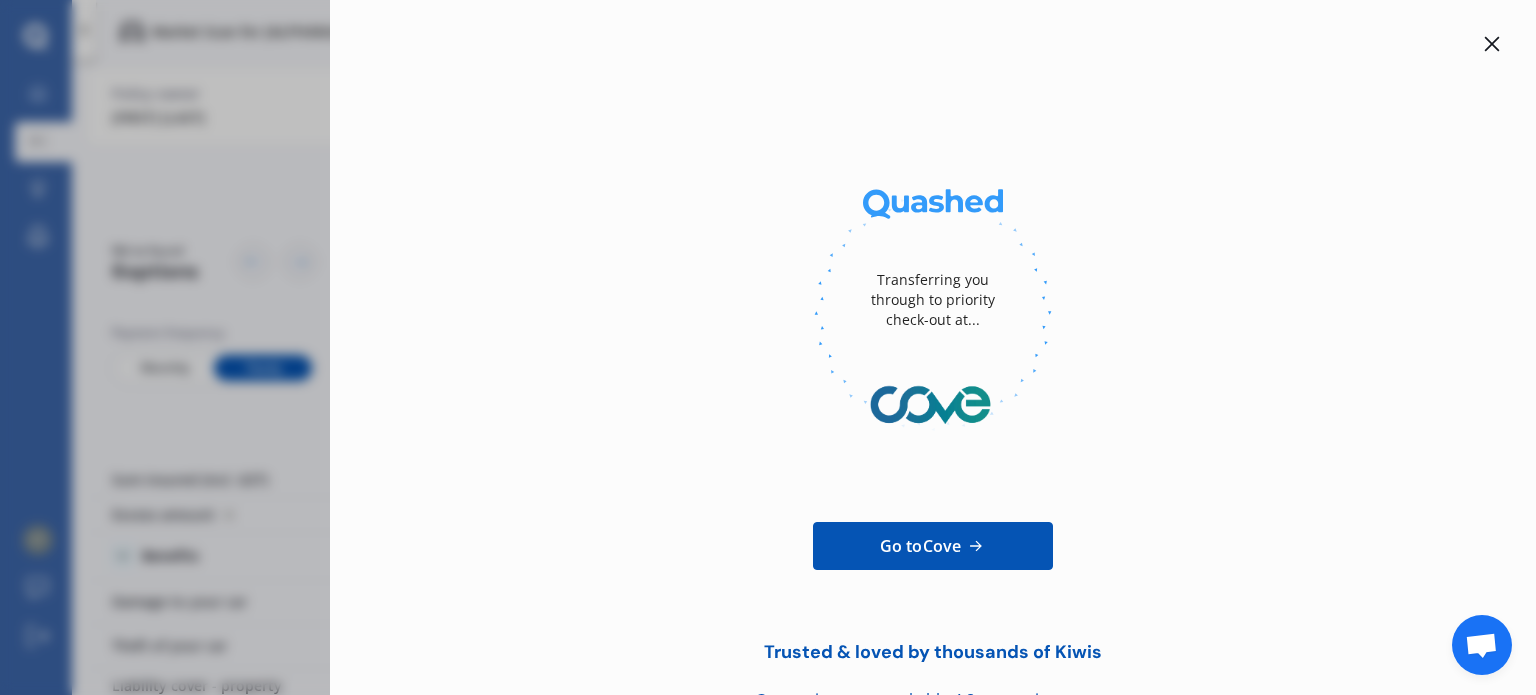 click at bounding box center [1492, 44] 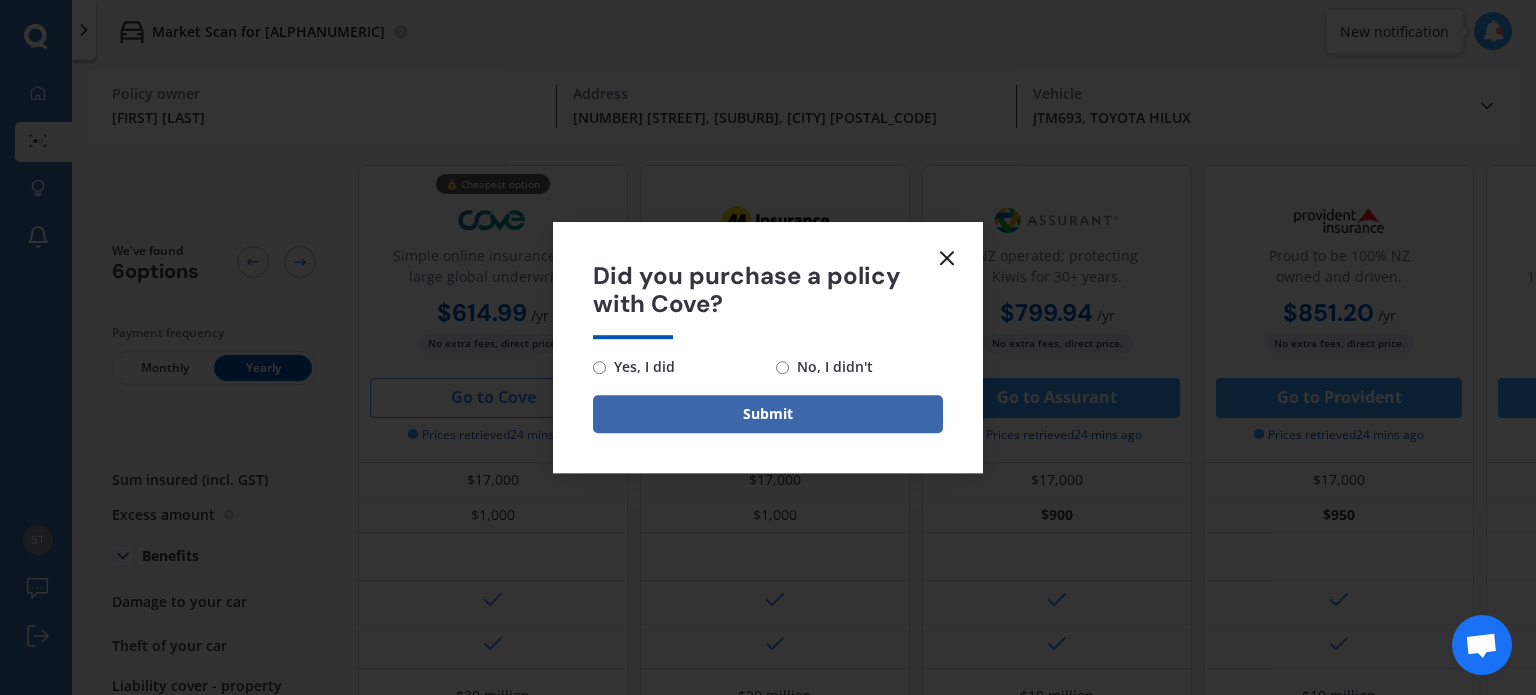 click at bounding box center [947, 258] 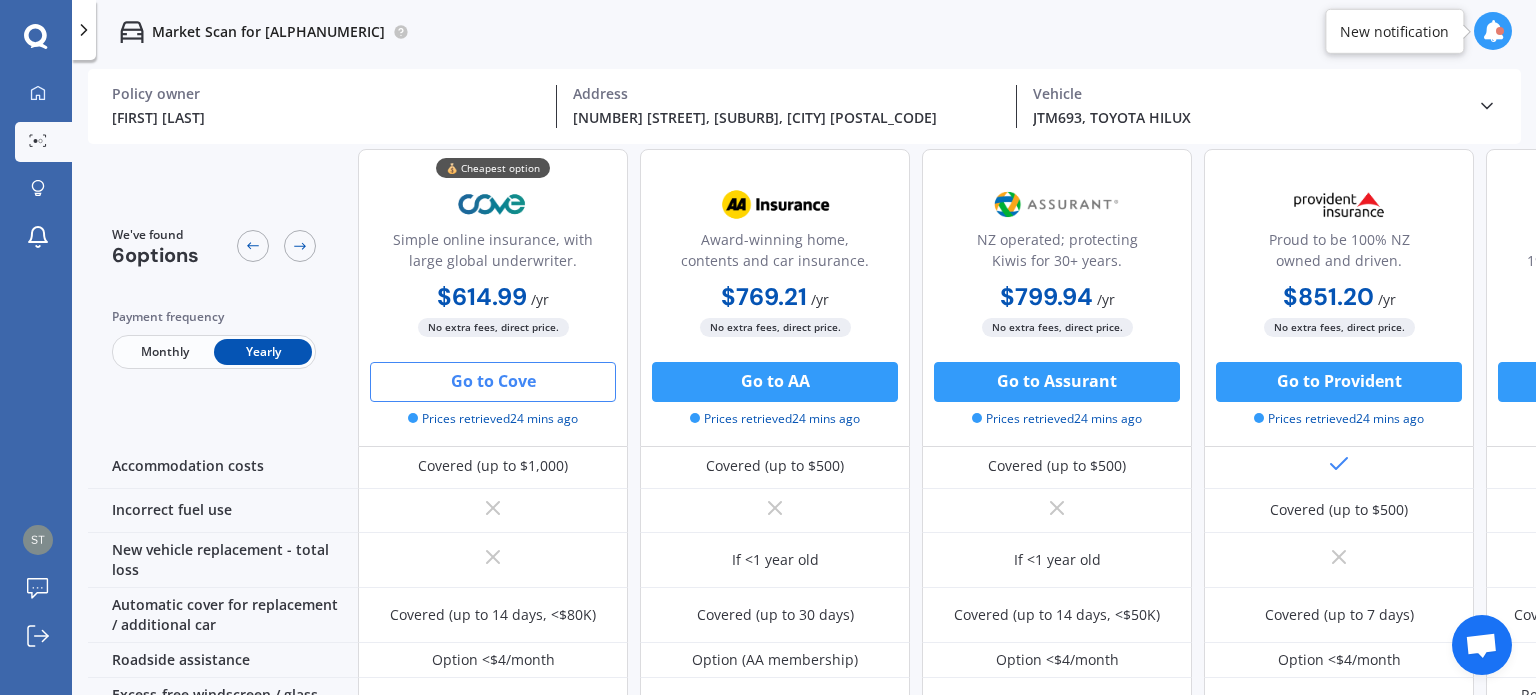 scroll, scrollTop: 291, scrollLeft: 0, axis: vertical 